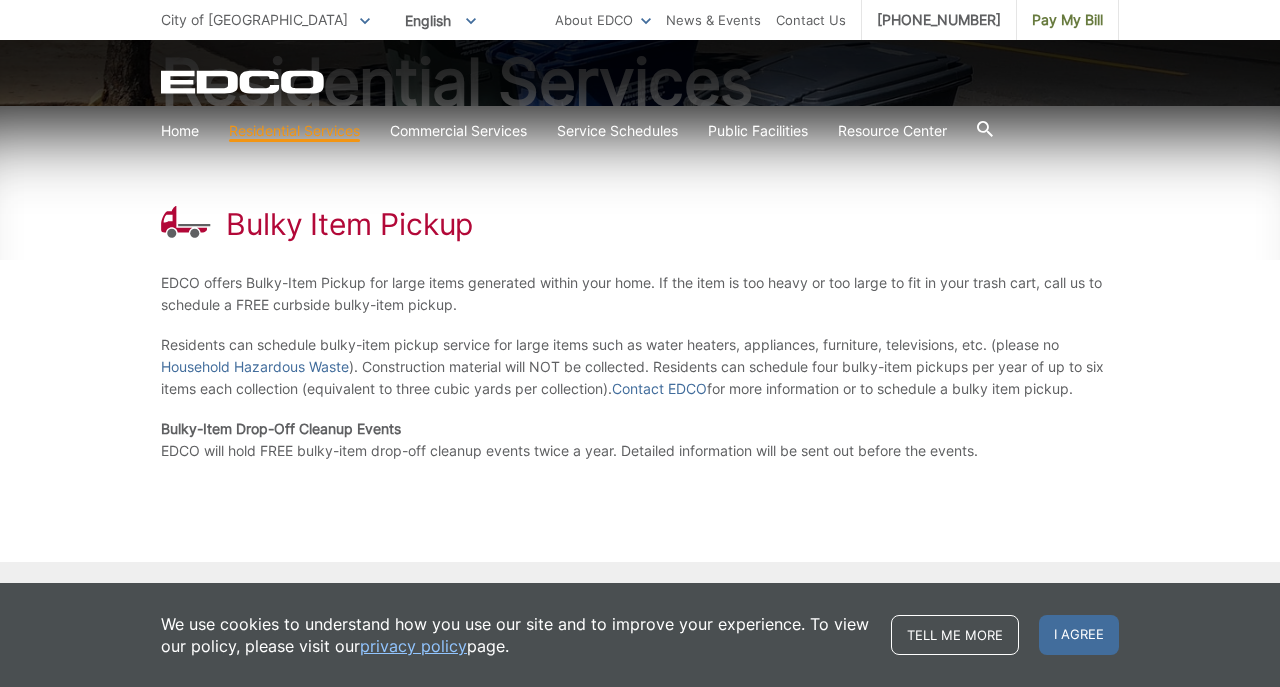 scroll, scrollTop: 242, scrollLeft: 0, axis: vertical 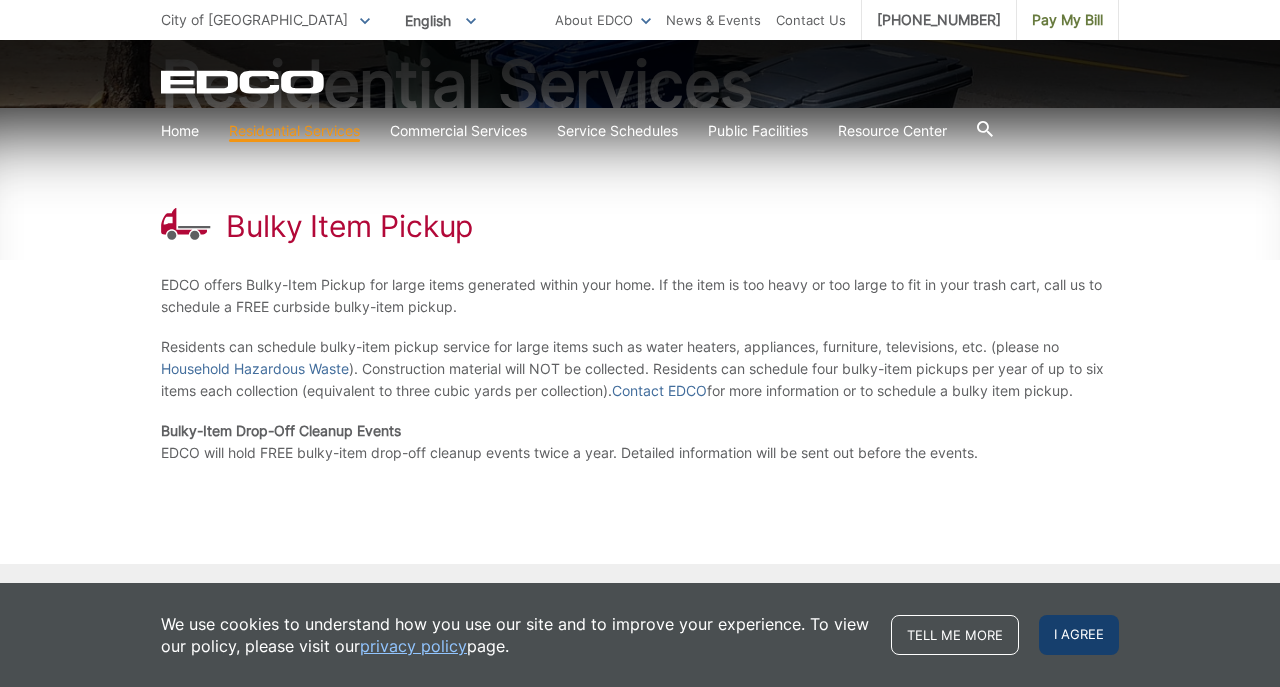click on "I agree" at bounding box center (1079, 635) 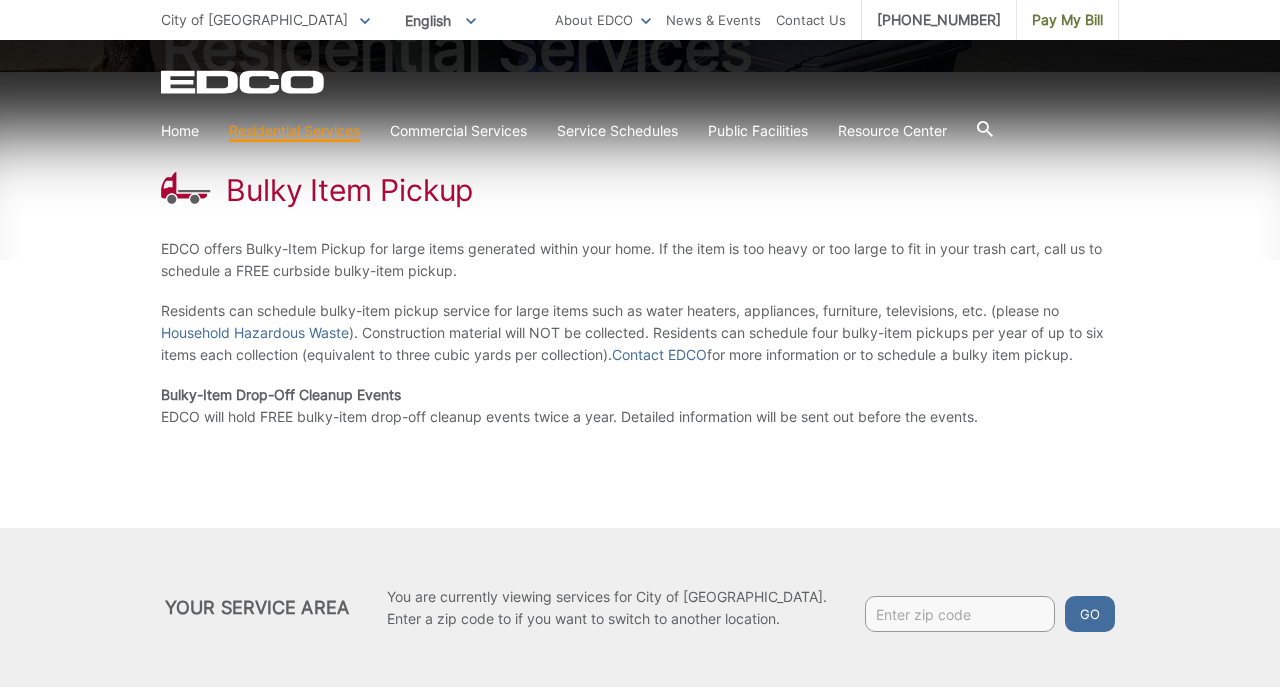 scroll, scrollTop: 280, scrollLeft: 0, axis: vertical 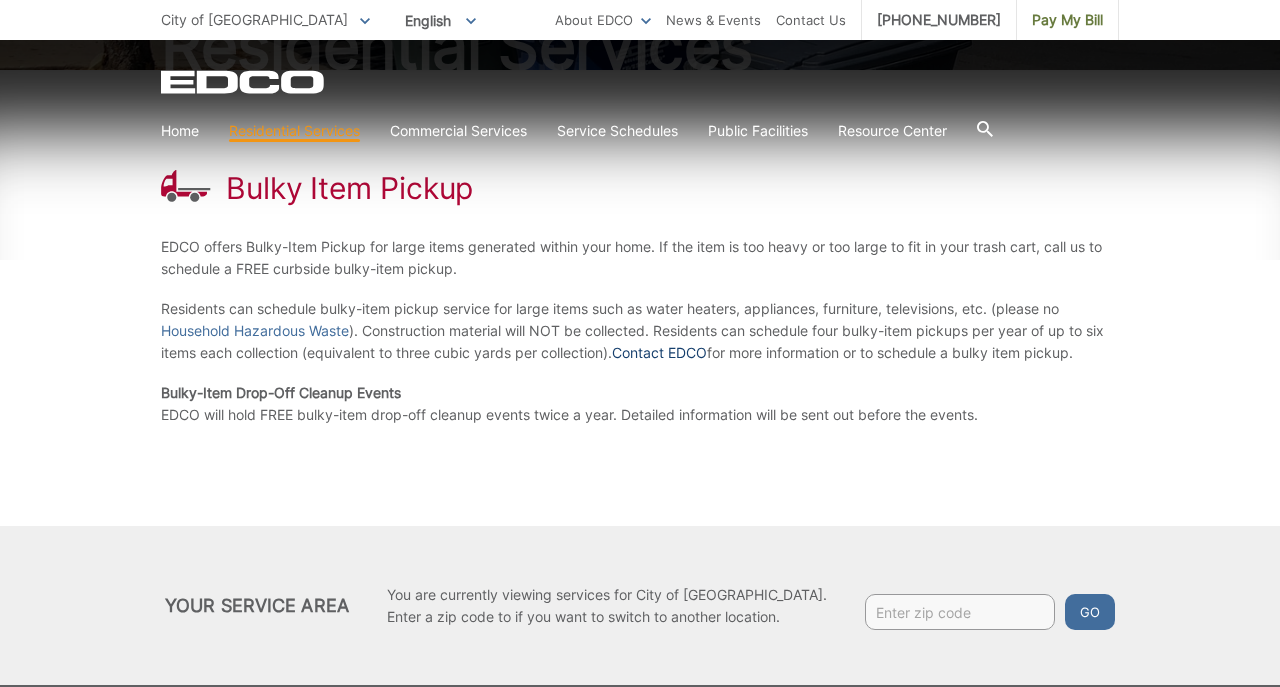 click on "Contact EDCO" at bounding box center [659, 353] 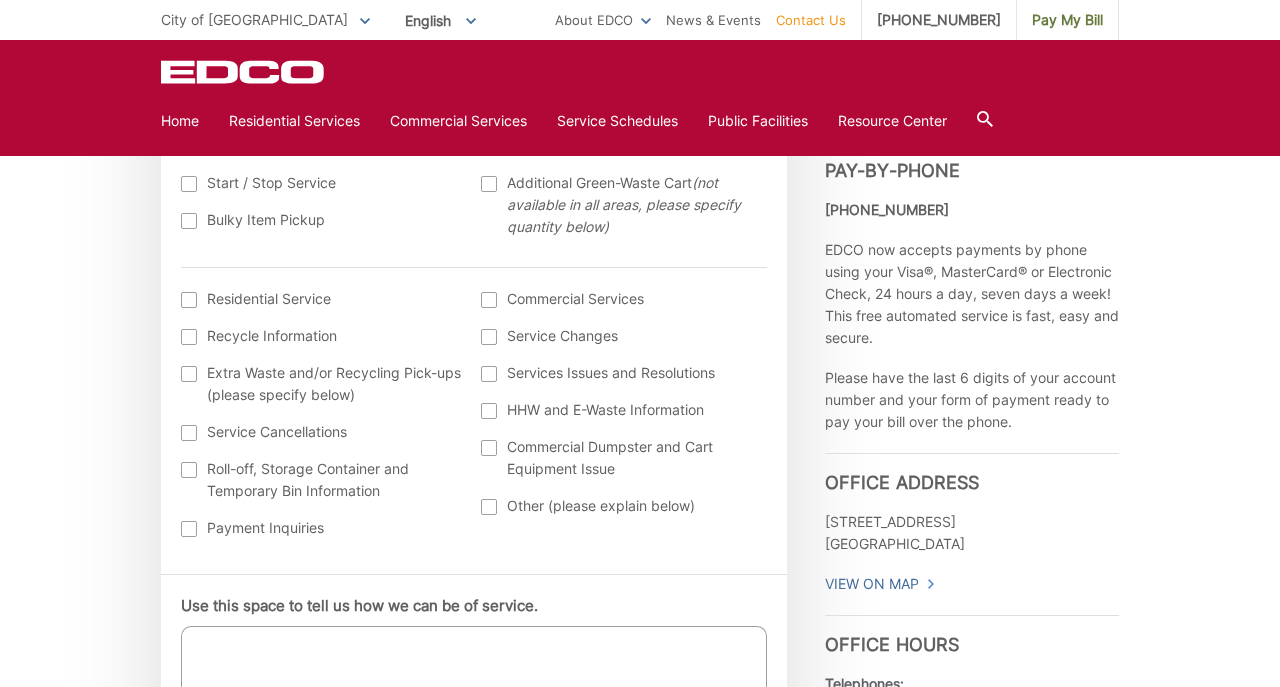 scroll, scrollTop: 729, scrollLeft: 0, axis: vertical 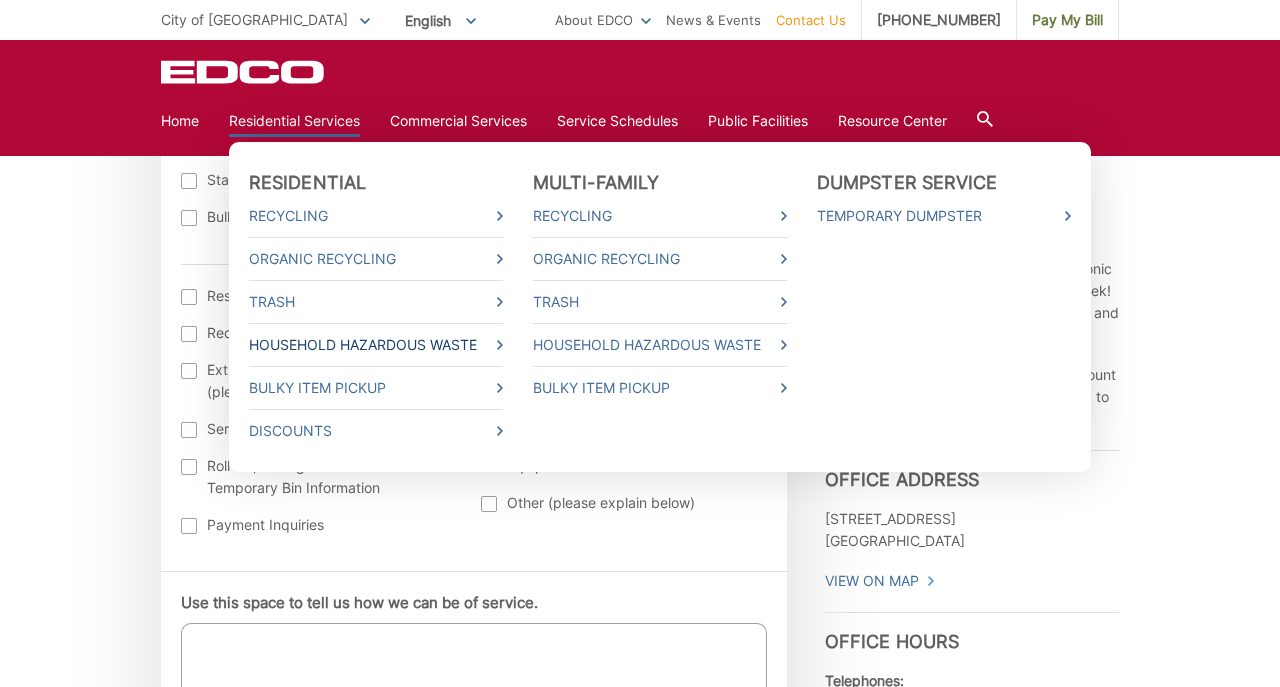 click on "Household Hazardous Waste" at bounding box center (376, 345) 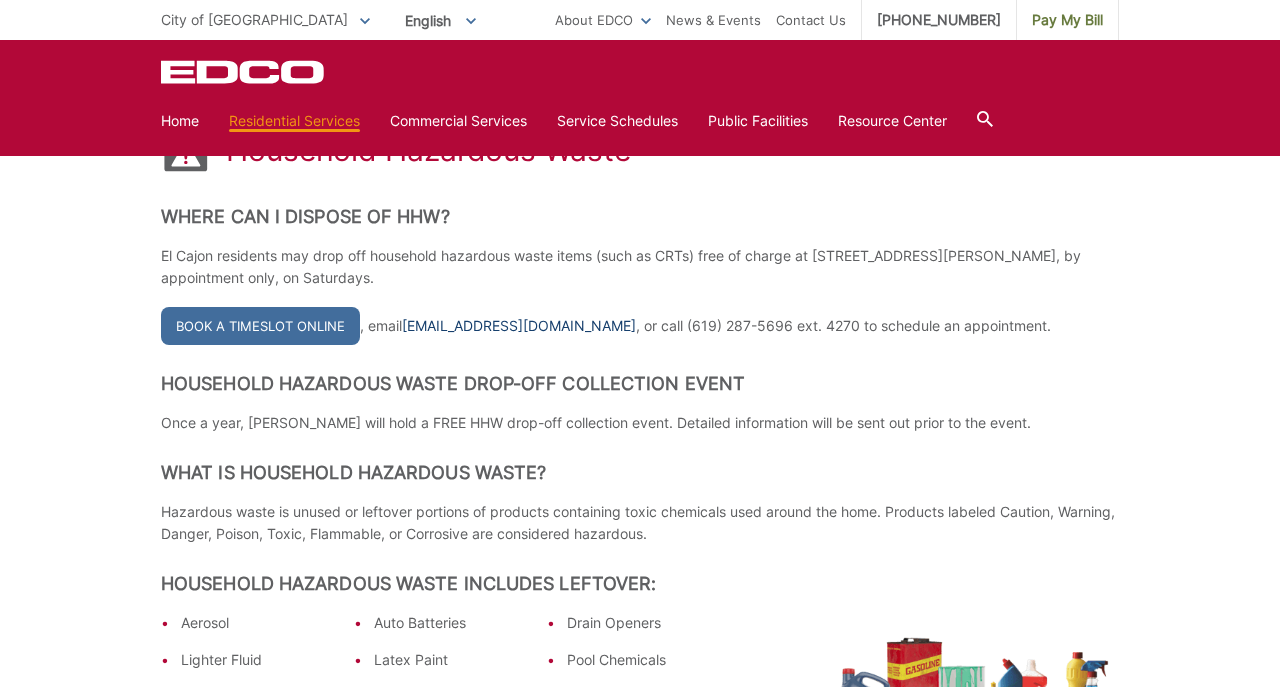 scroll, scrollTop: 323, scrollLeft: 0, axis: vertical 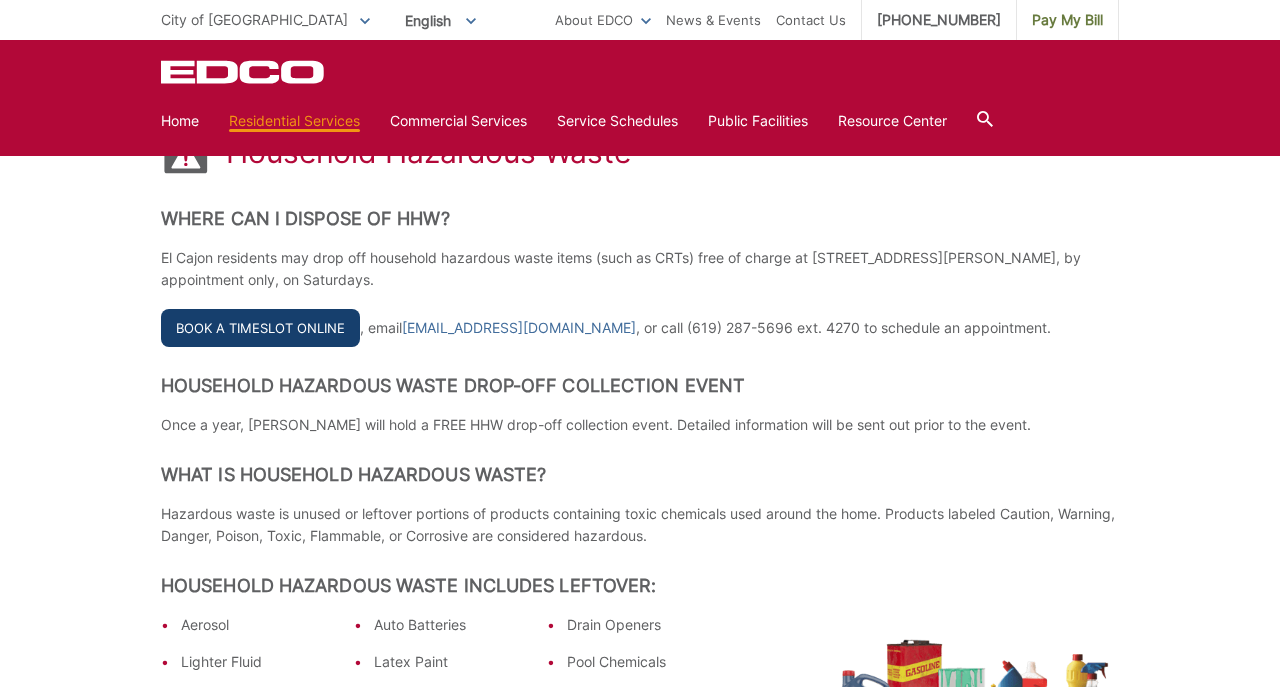 click on "Book a Timeslot Online" at bounding box center (260, 328) 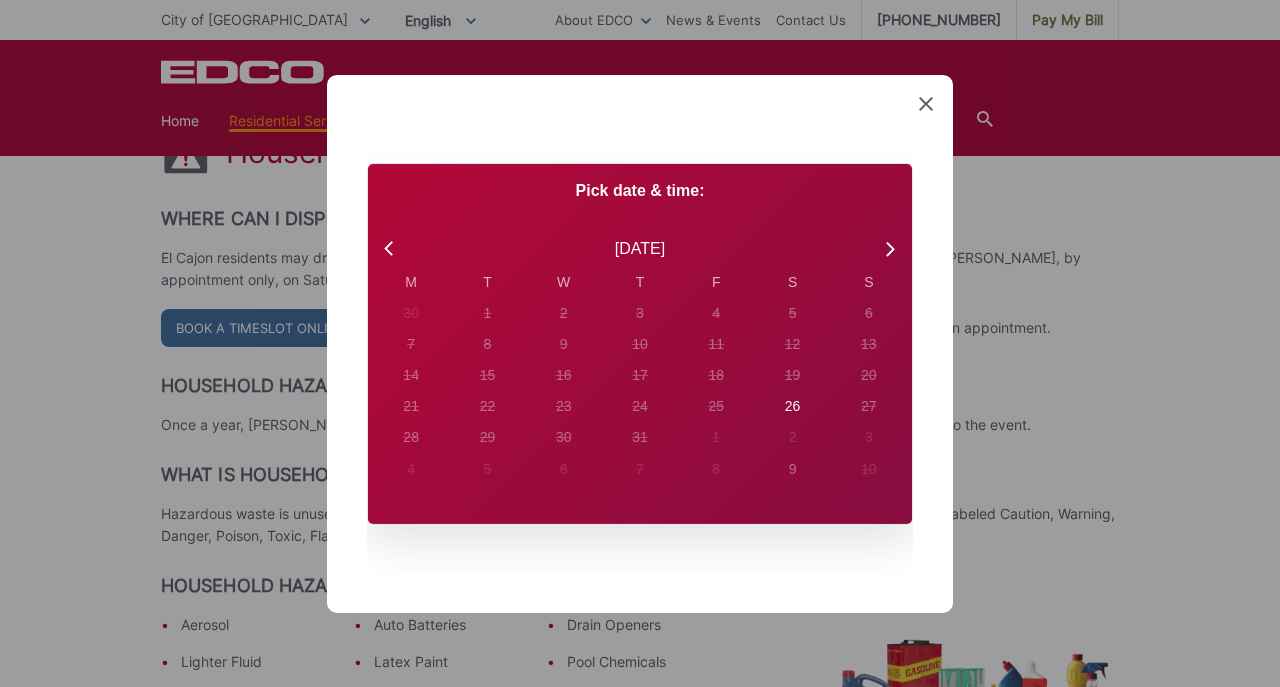 click 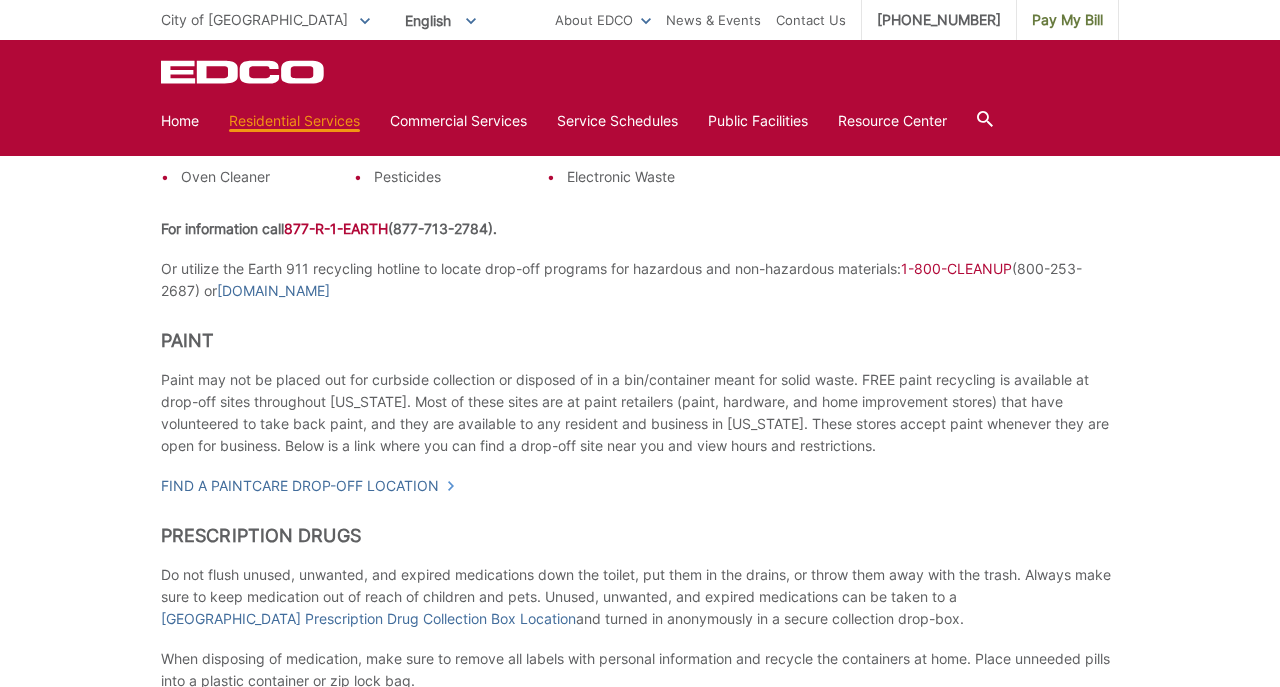 scroll, scrollTop: 957, scrollLeft: 0, axis: vertical 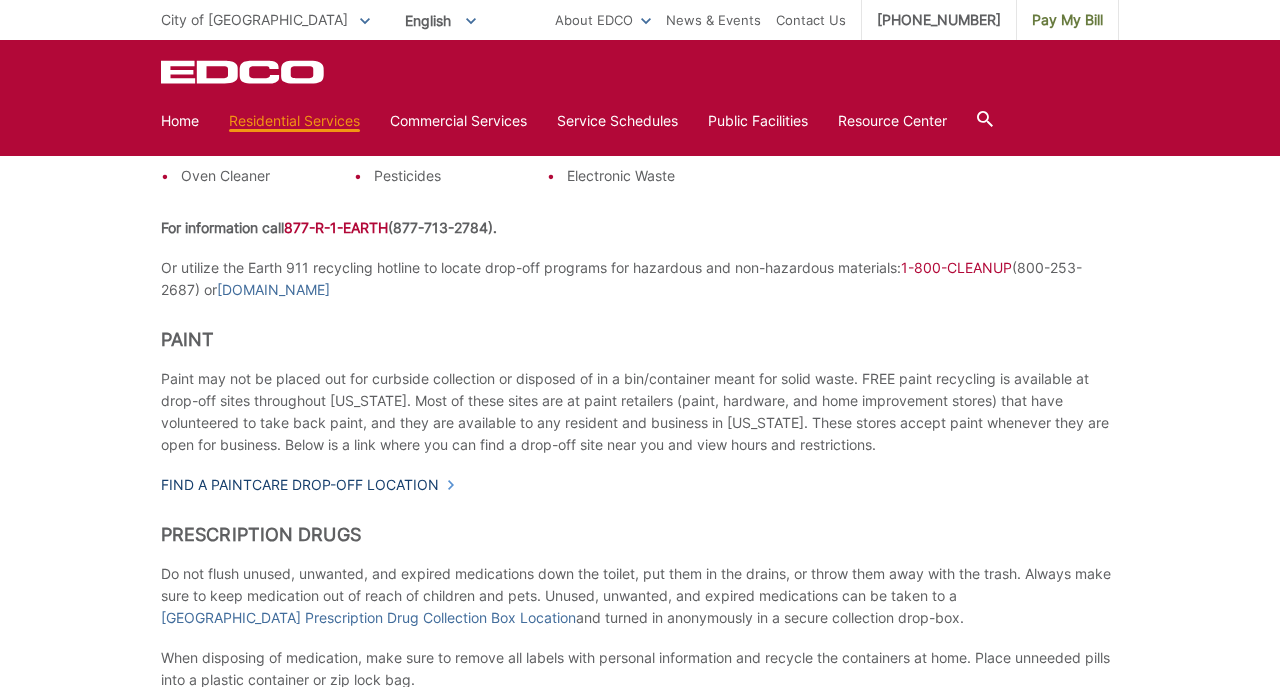 click on "Find a PaintCare drop-off location" at bounding box center [308, 485] 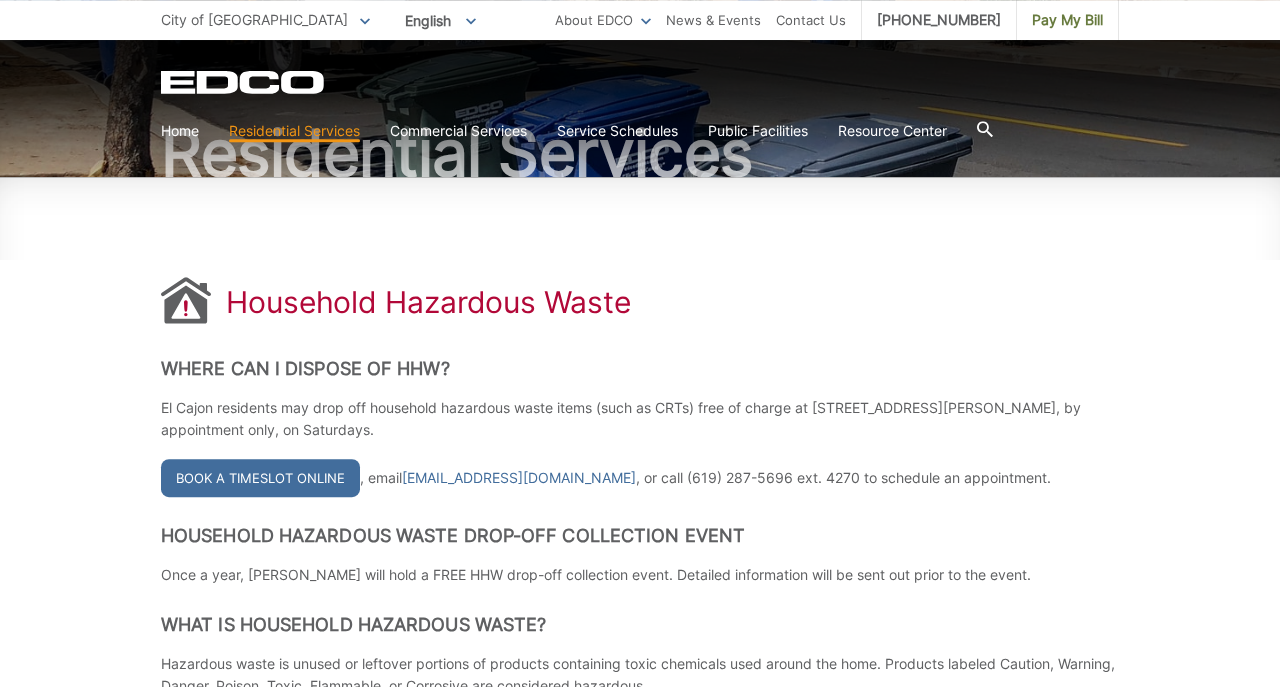 scroll, scrollTop: 181, scrollLeft: 0, axis: vertical 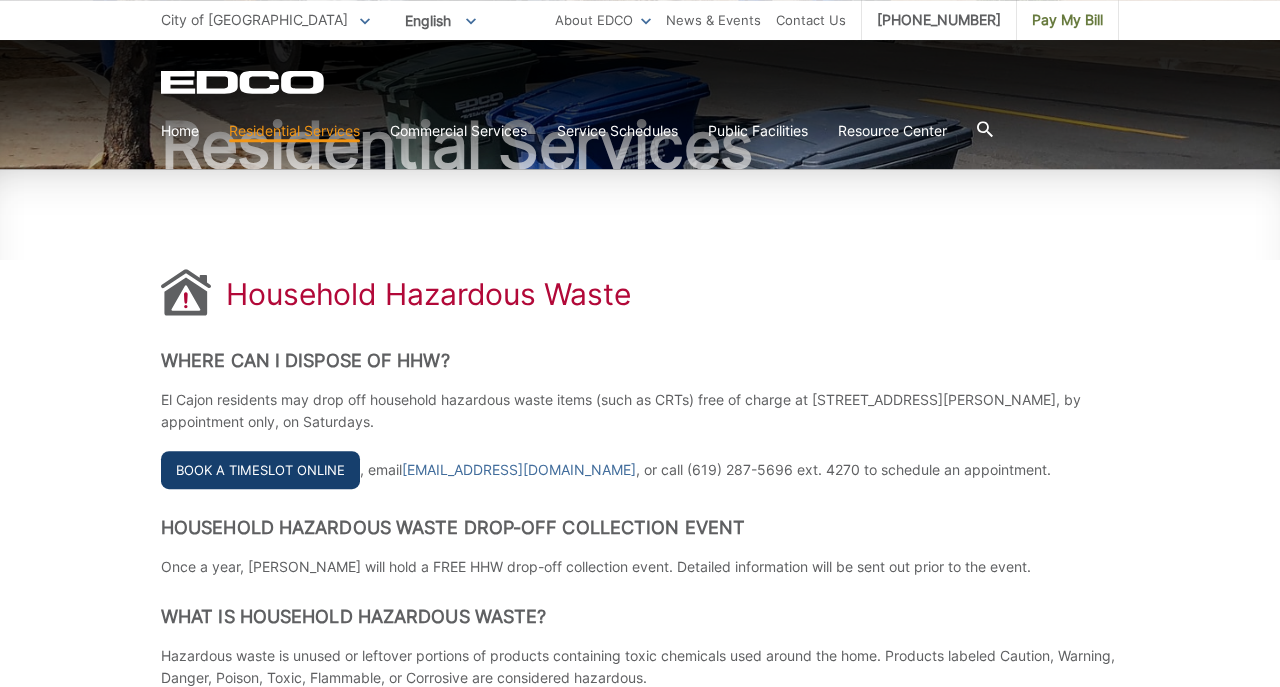 click on "Book a Timeslot Online" at bounding box center (260, 470) 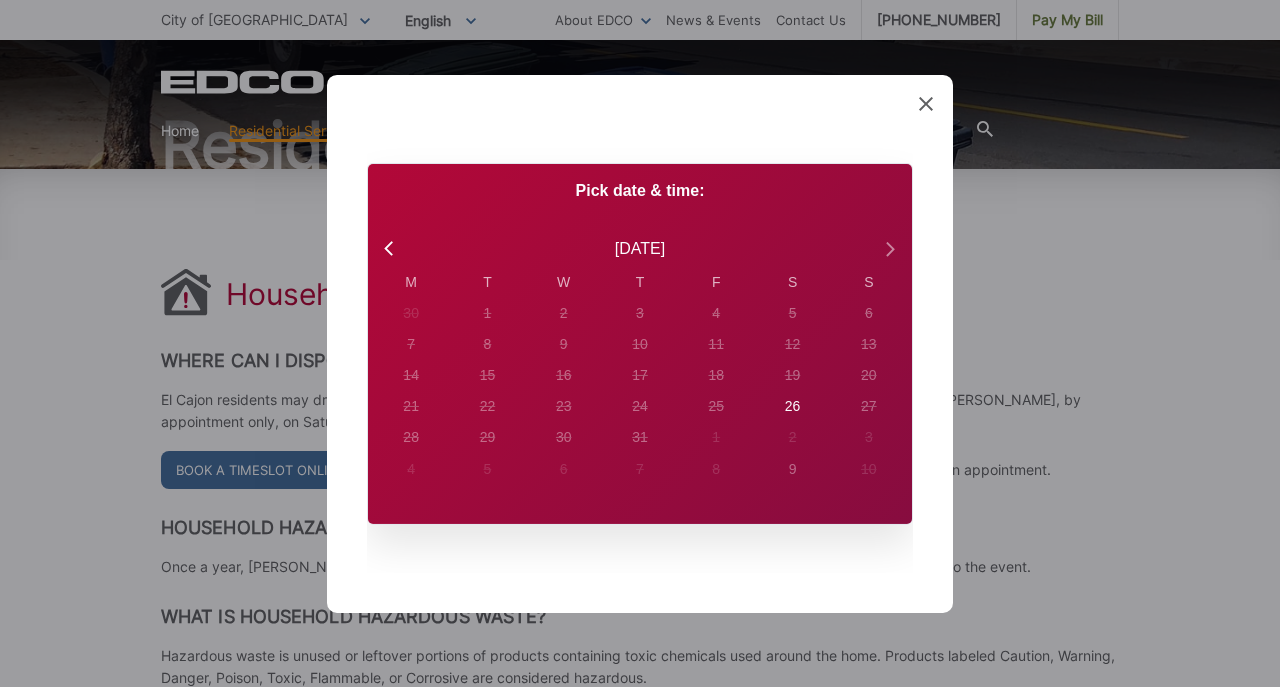 click 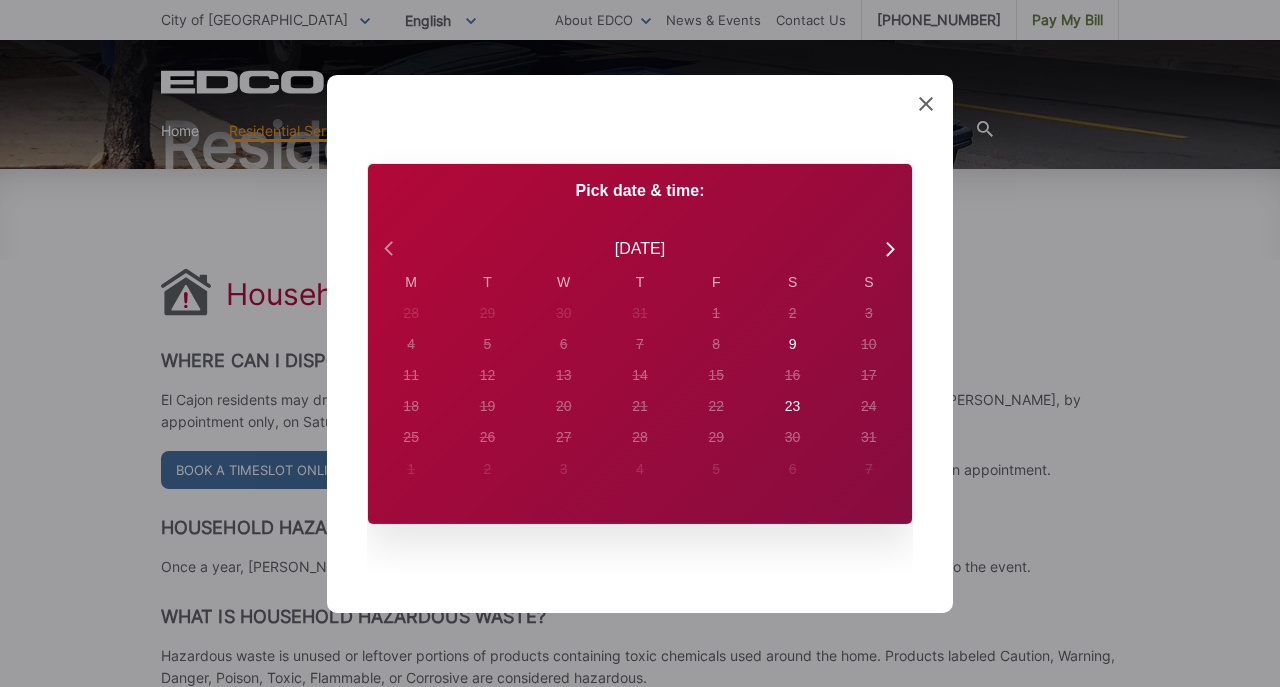 click 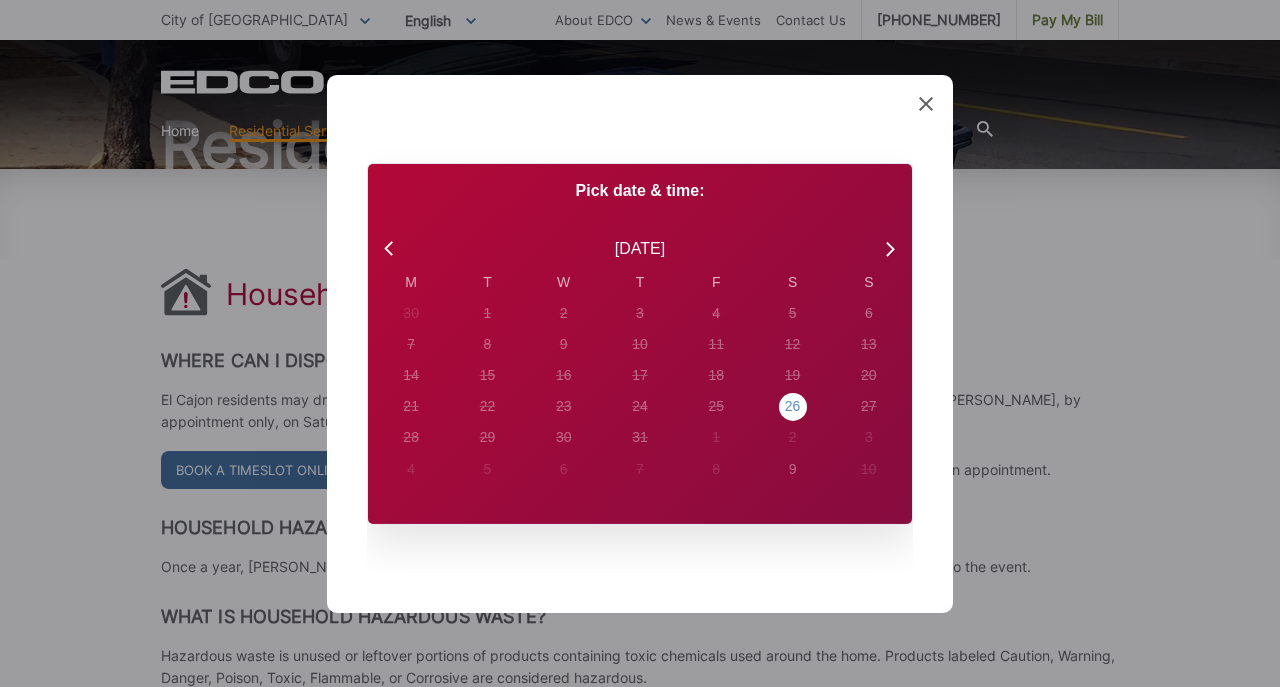 click on "26" at bounding box center [411, 313] 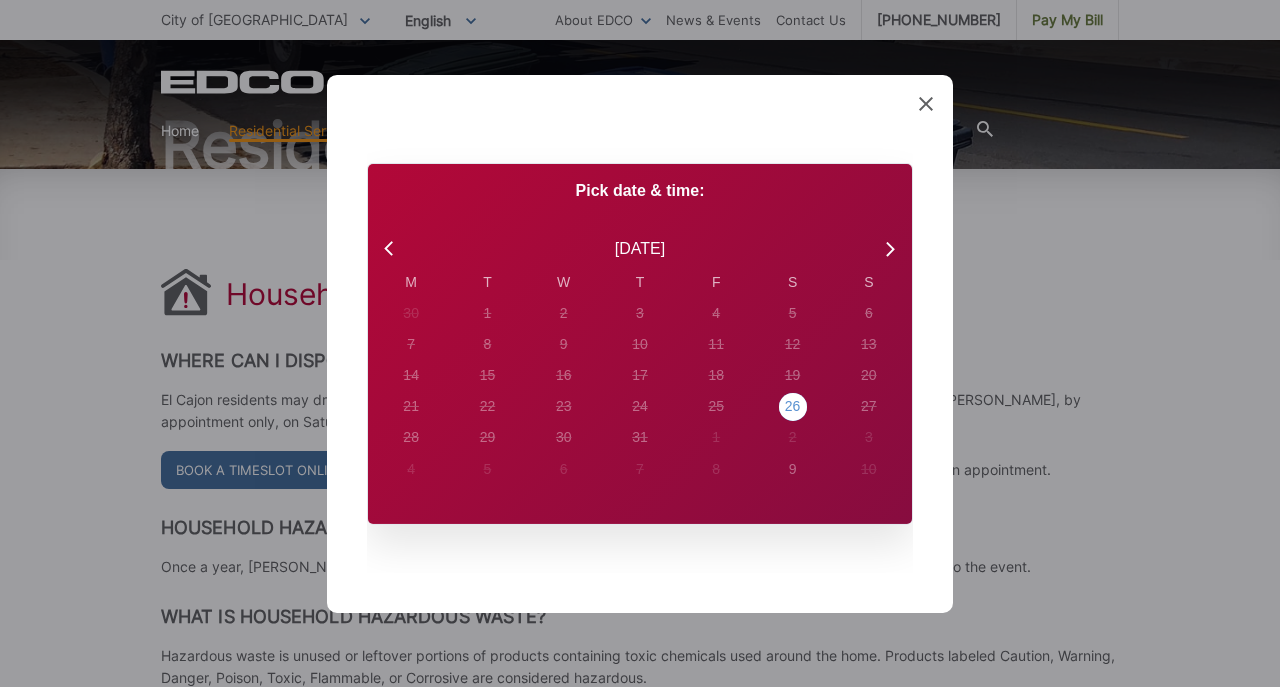 radio on "true" 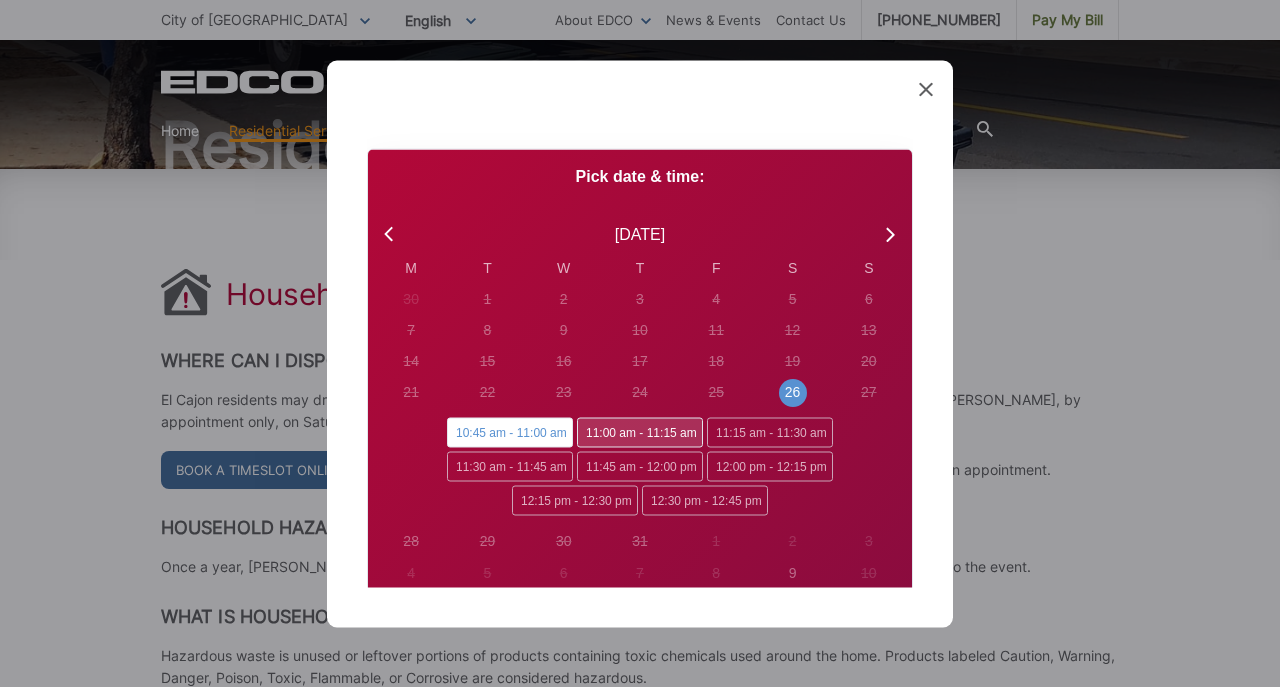 click on "11:00 am - 11:15 am" at bounding box center (640, 433) 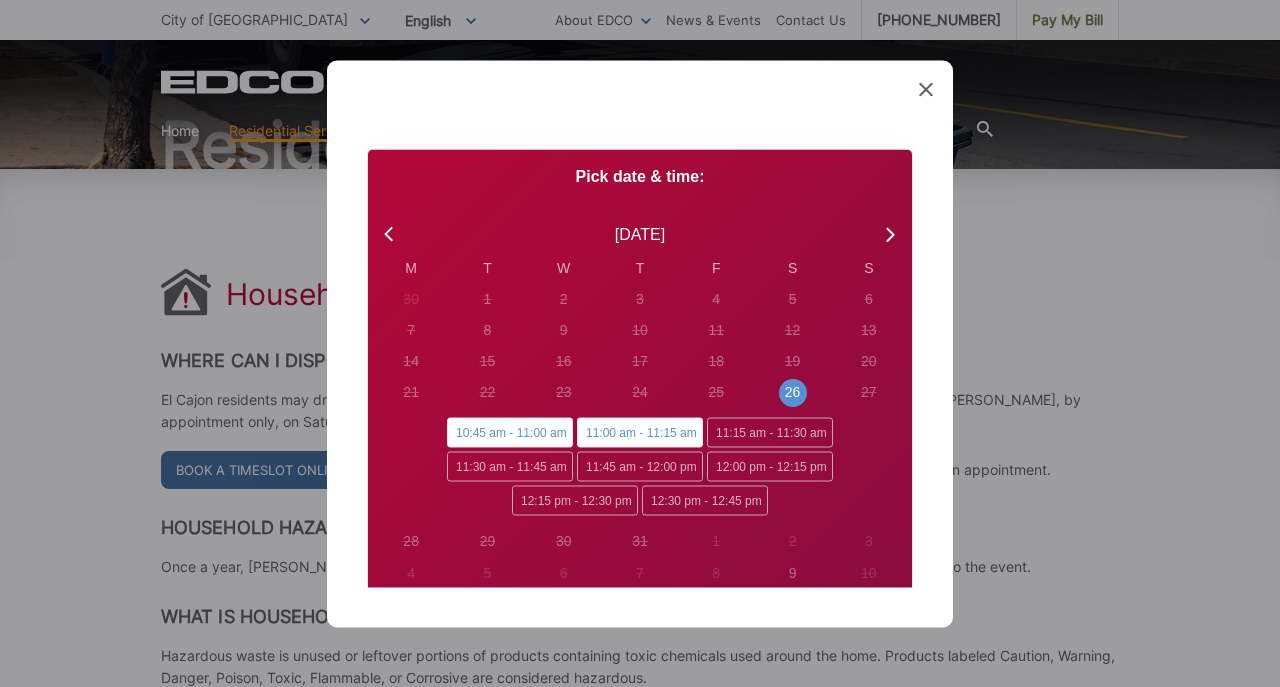 radio on "false" 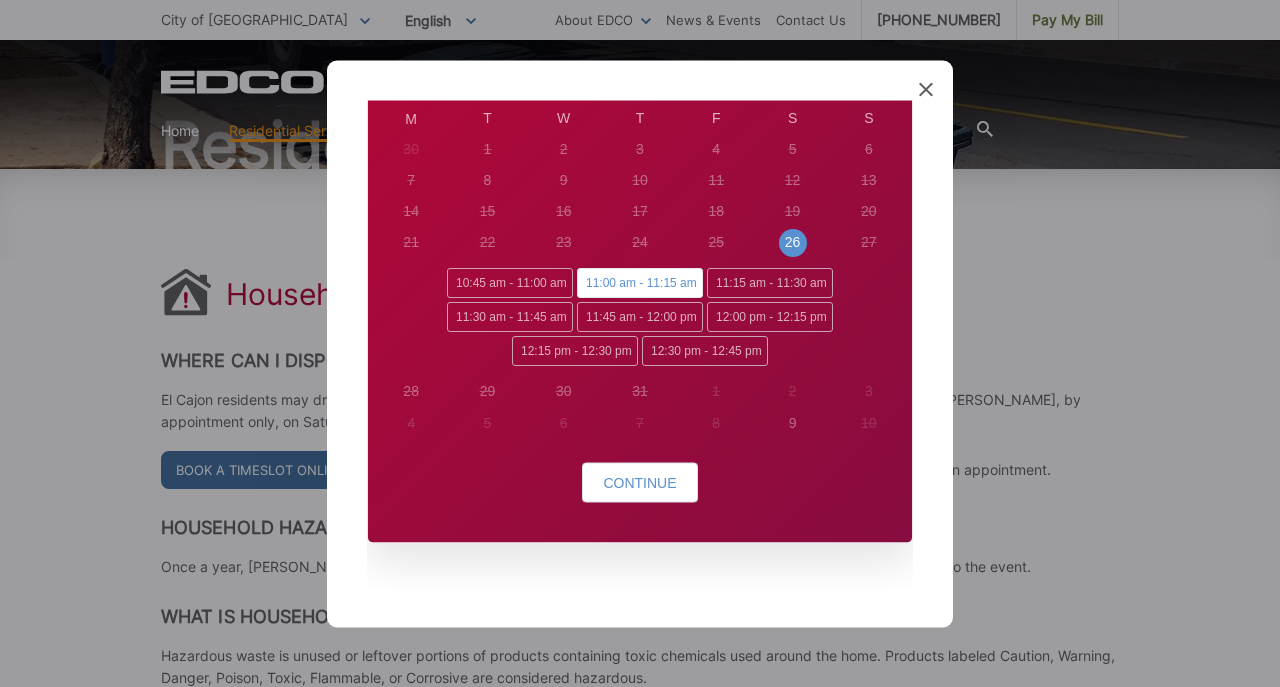 scroll, scrollTop: 155, scrollLeft: 0, axis: vertical 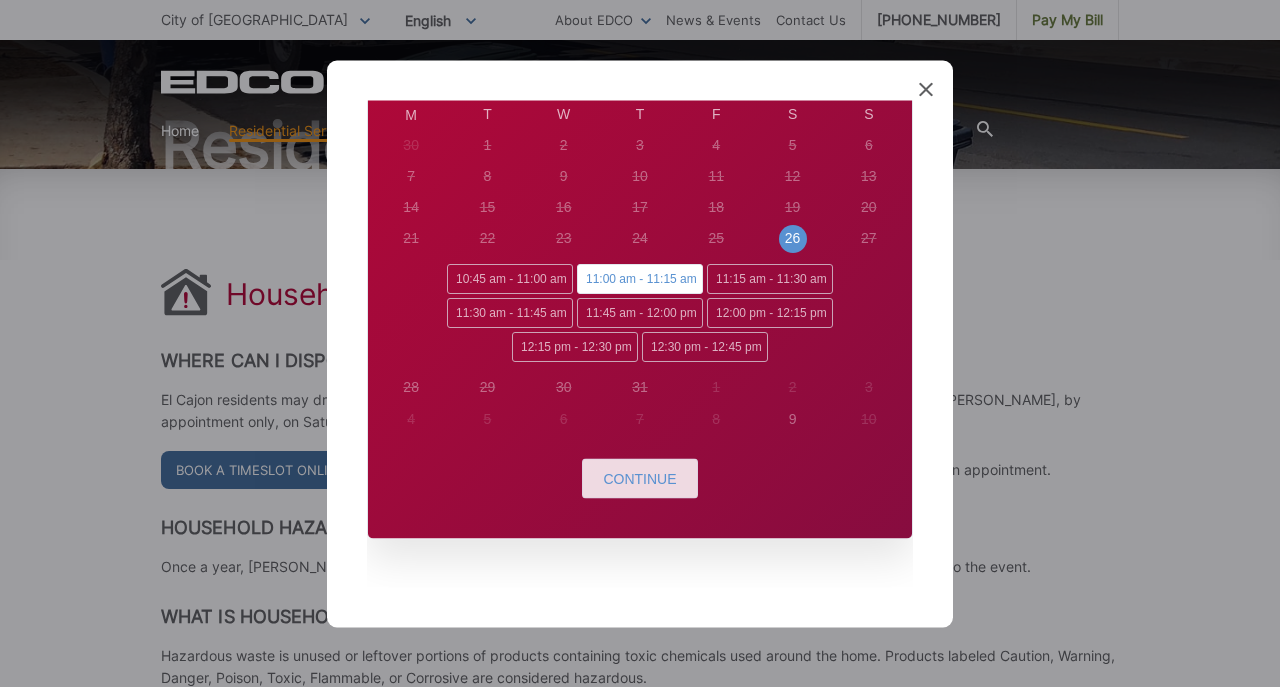 click on "Continue" at bounding box center (639, 478) 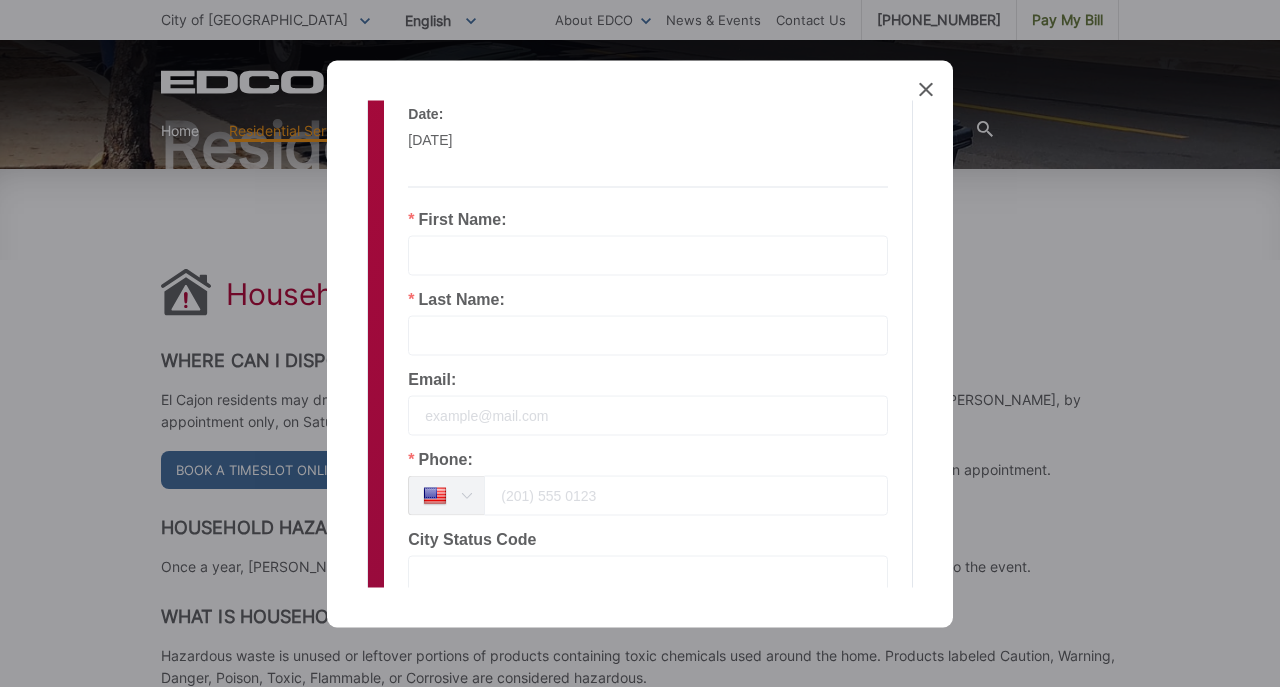 click at bounding box center (648, 255) 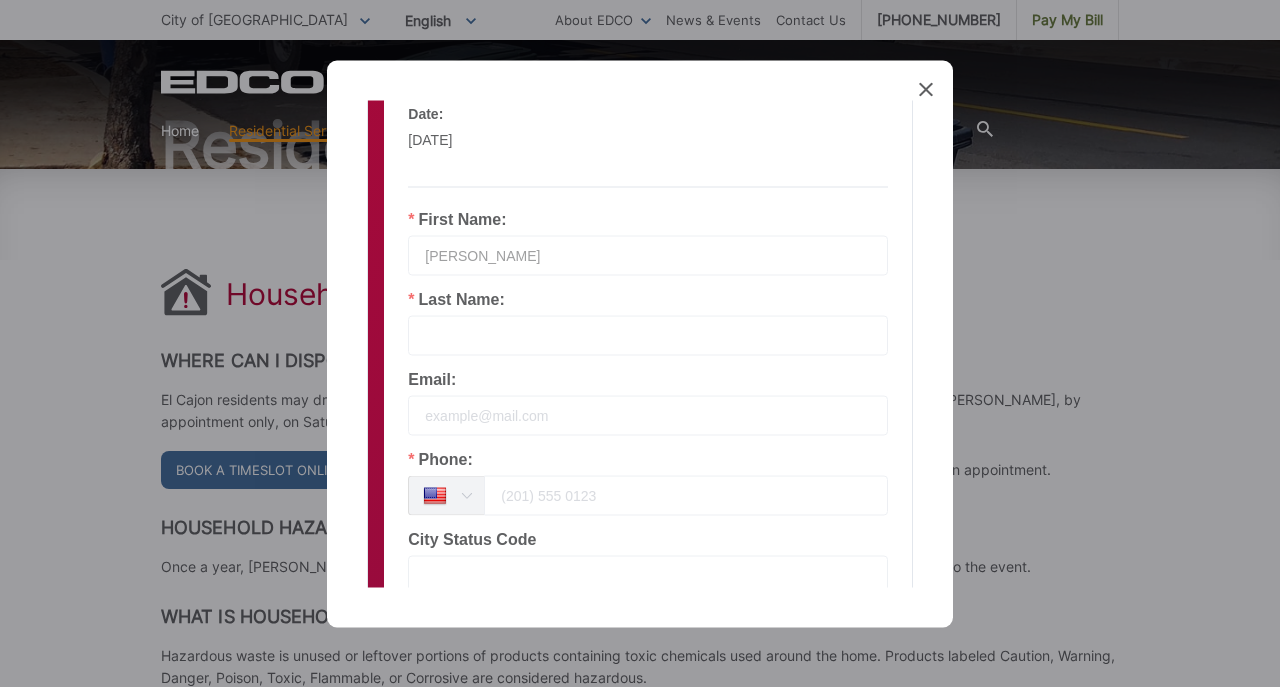 type on "Michael" 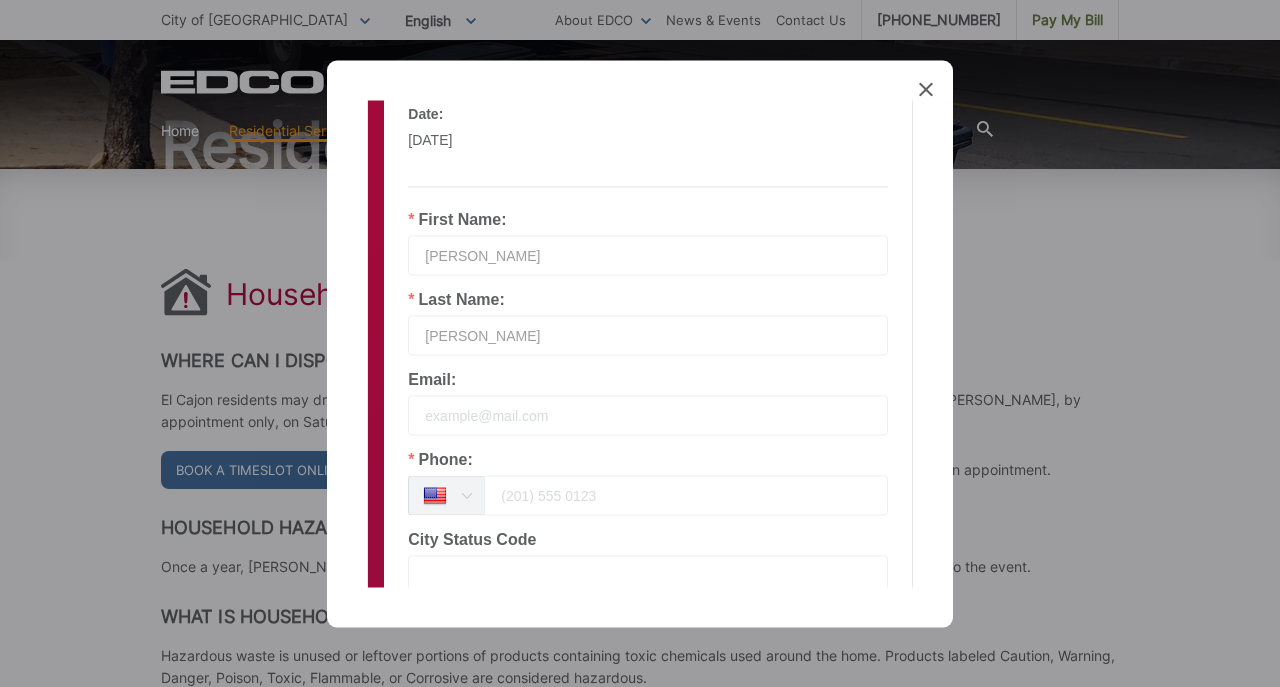 type on "Noll" 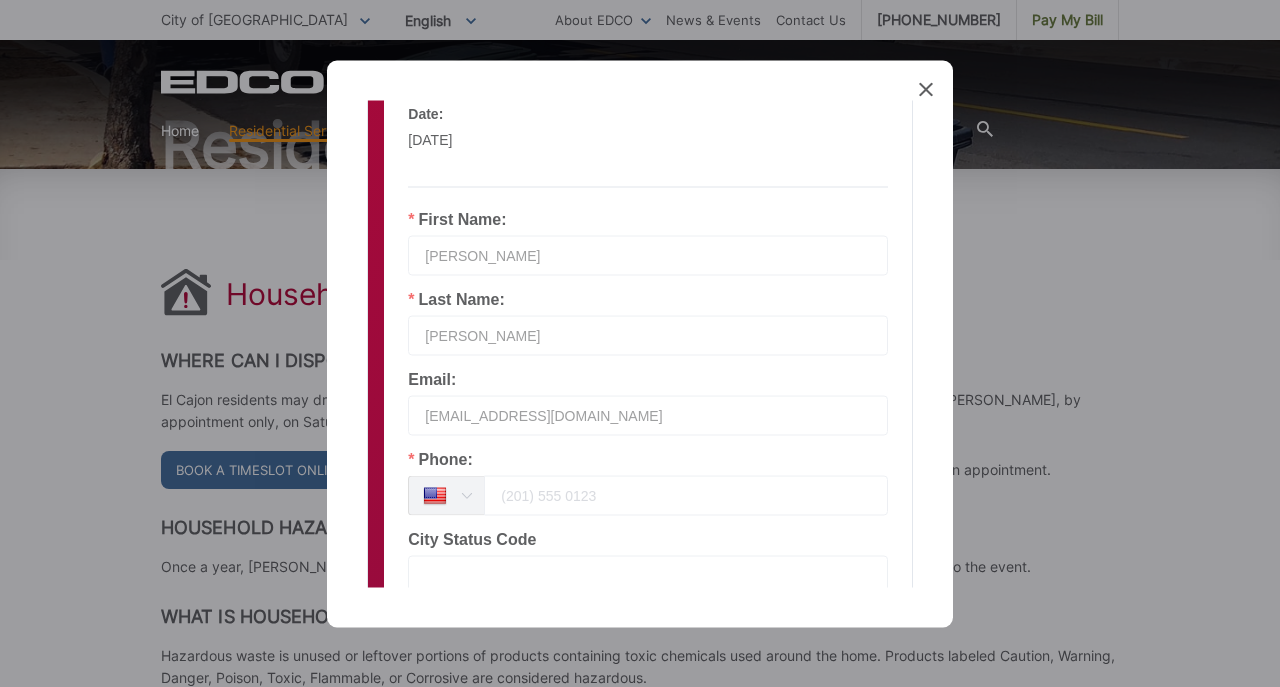 type on "mikenoll44@gmail.com" 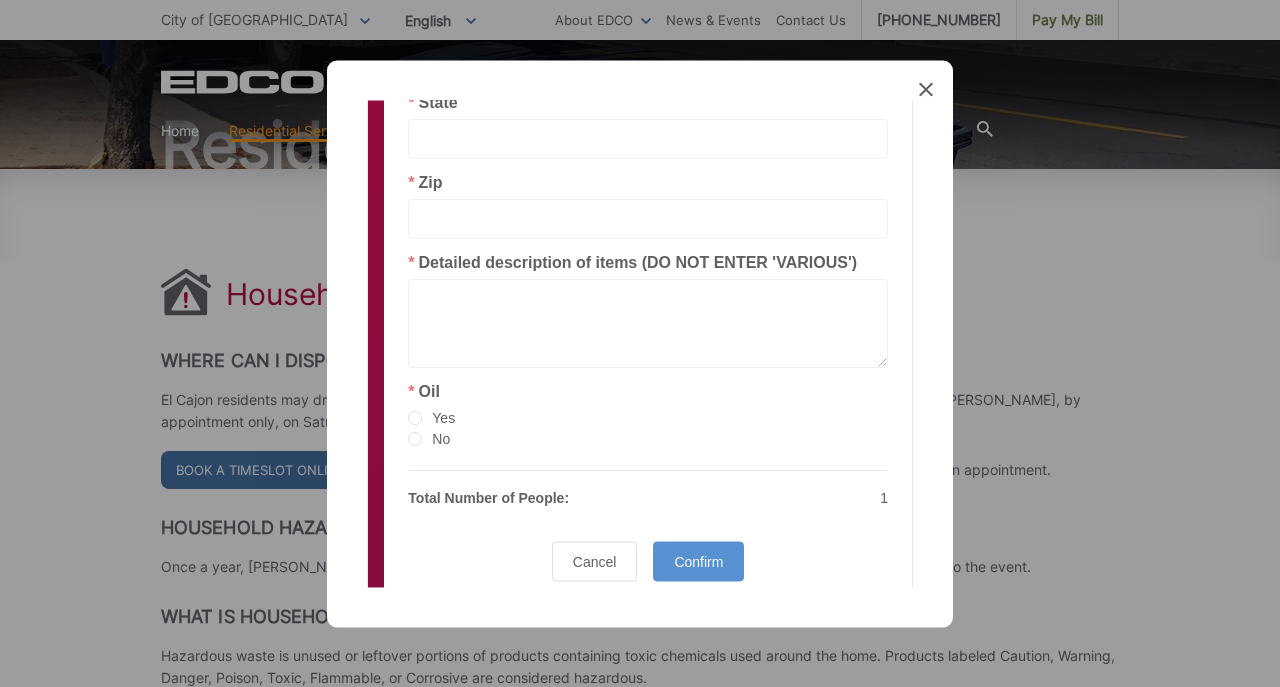 scroll, scrollTop: 986, scrollLeft: 0, axis: vertical 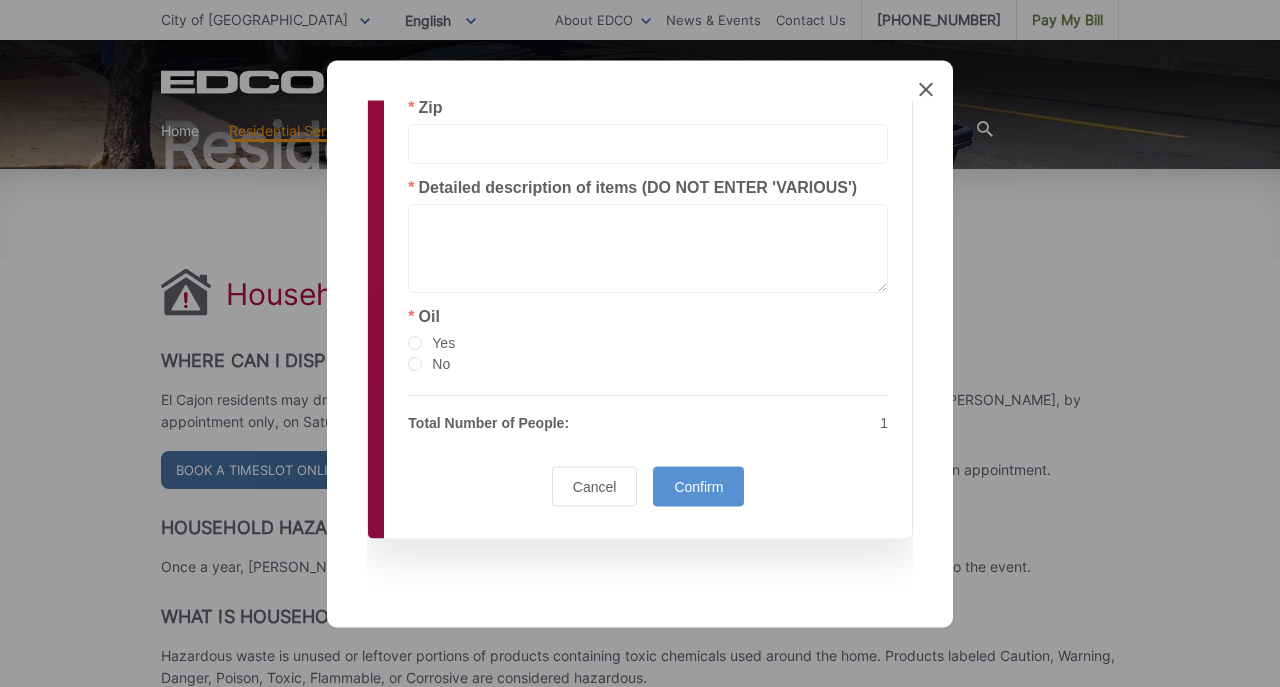 type on "6197285112" 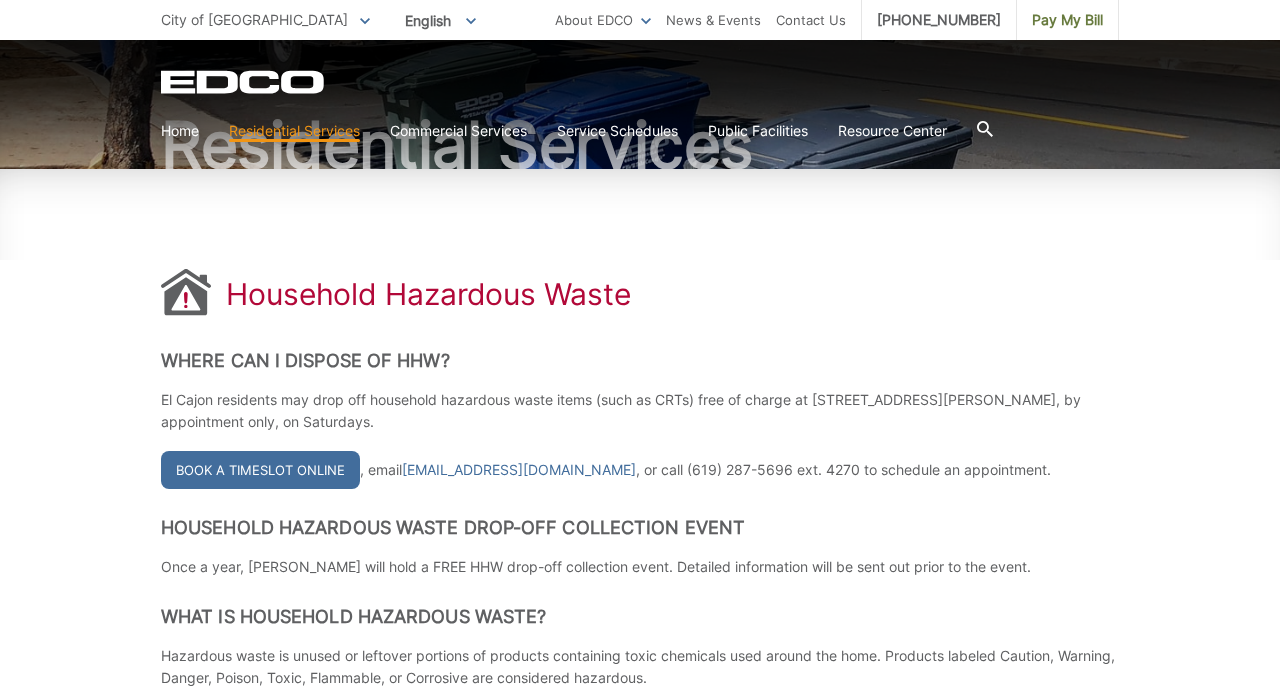 scroll, scrollTop: 0, scrollLeft: 0, axis: both 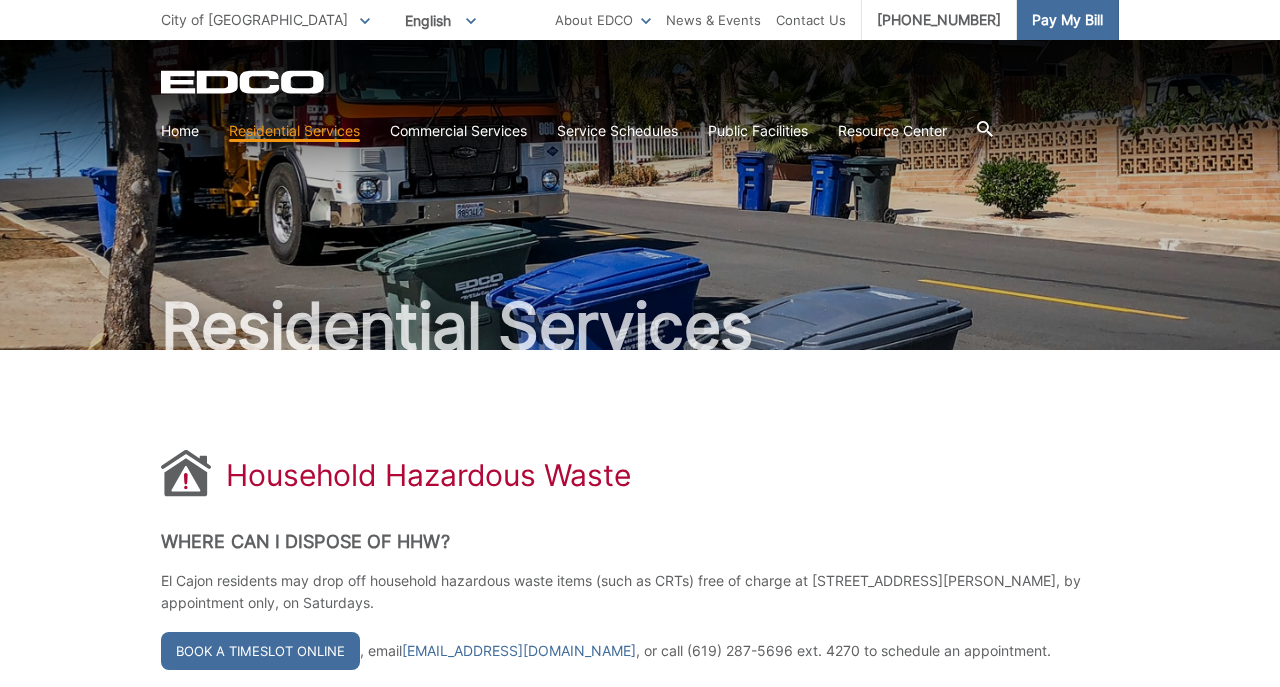 click on "Pay My Bill" at bounding box center [1067, 20] 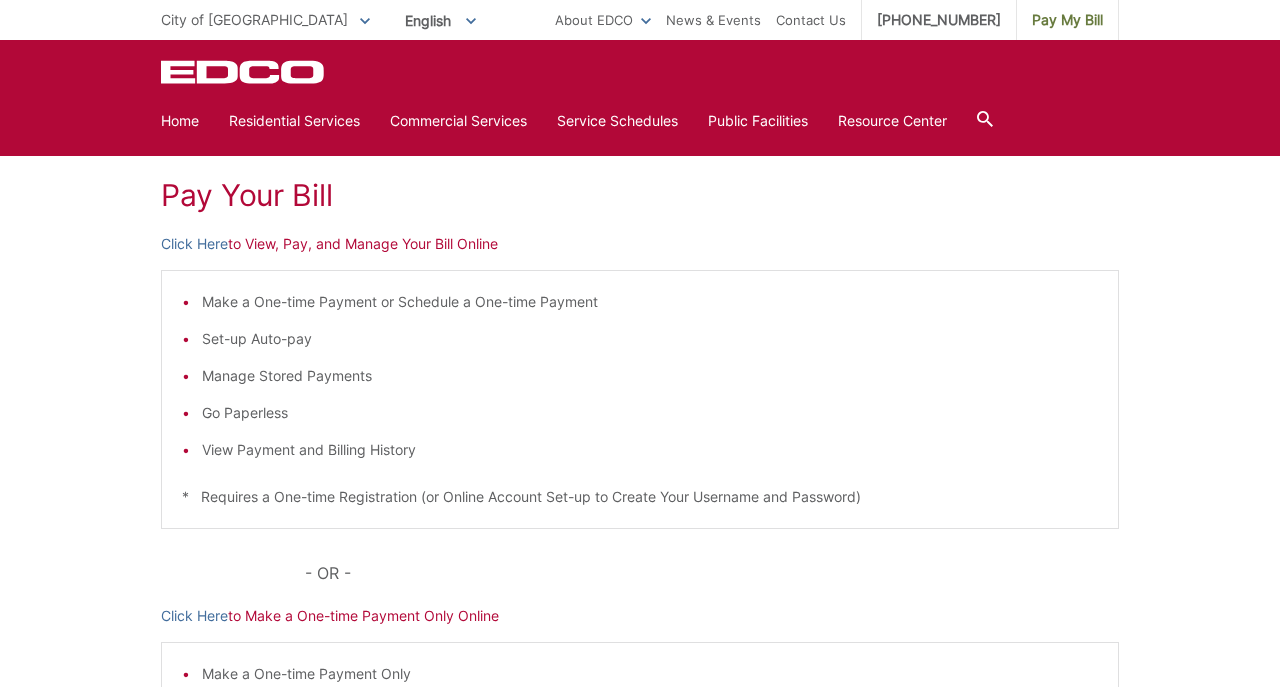 scroll, scrollTop: 271, scrollLeft: 0, axis: vertical 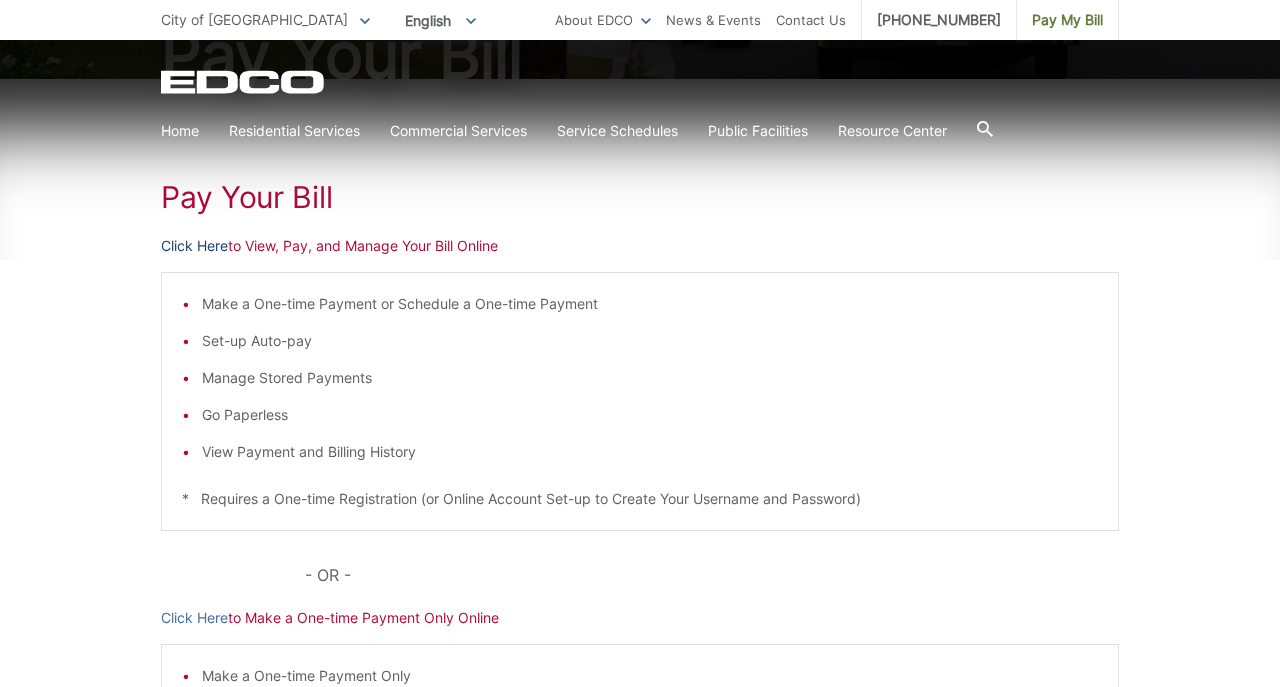 click on "Click Here" at bounding box center [194, 246] 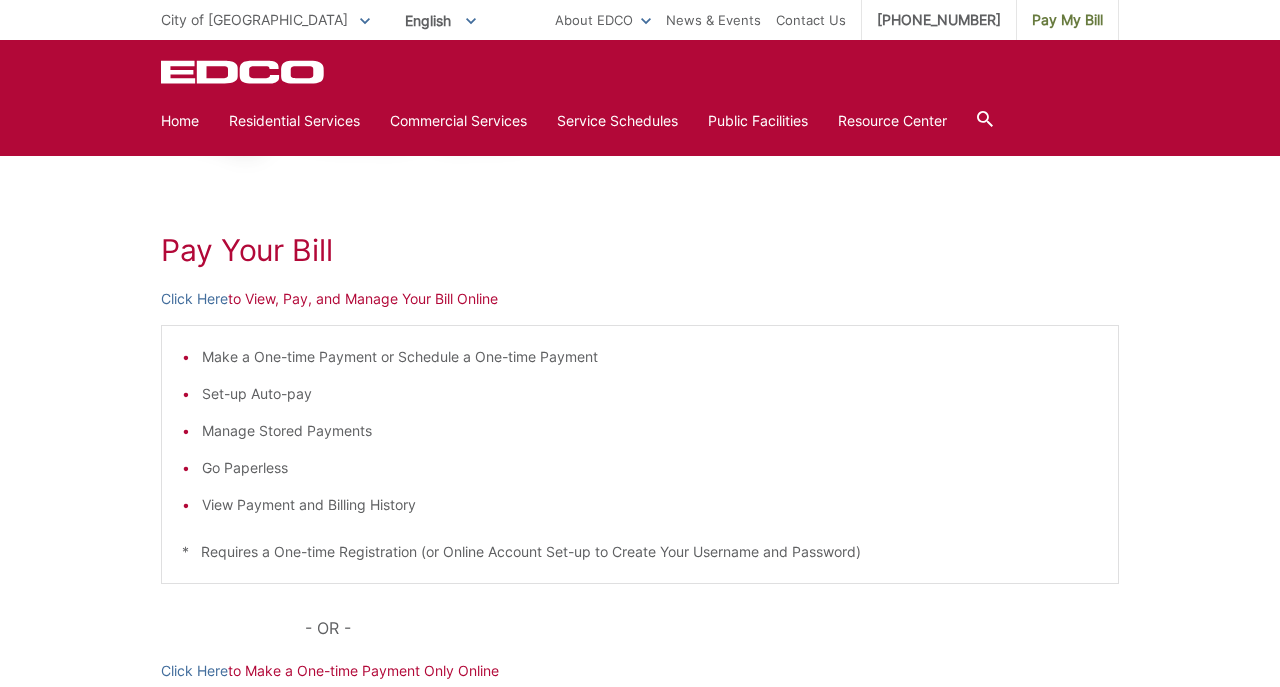 scroll, scrollTop: 0, scrollLeft: 0, axis: both 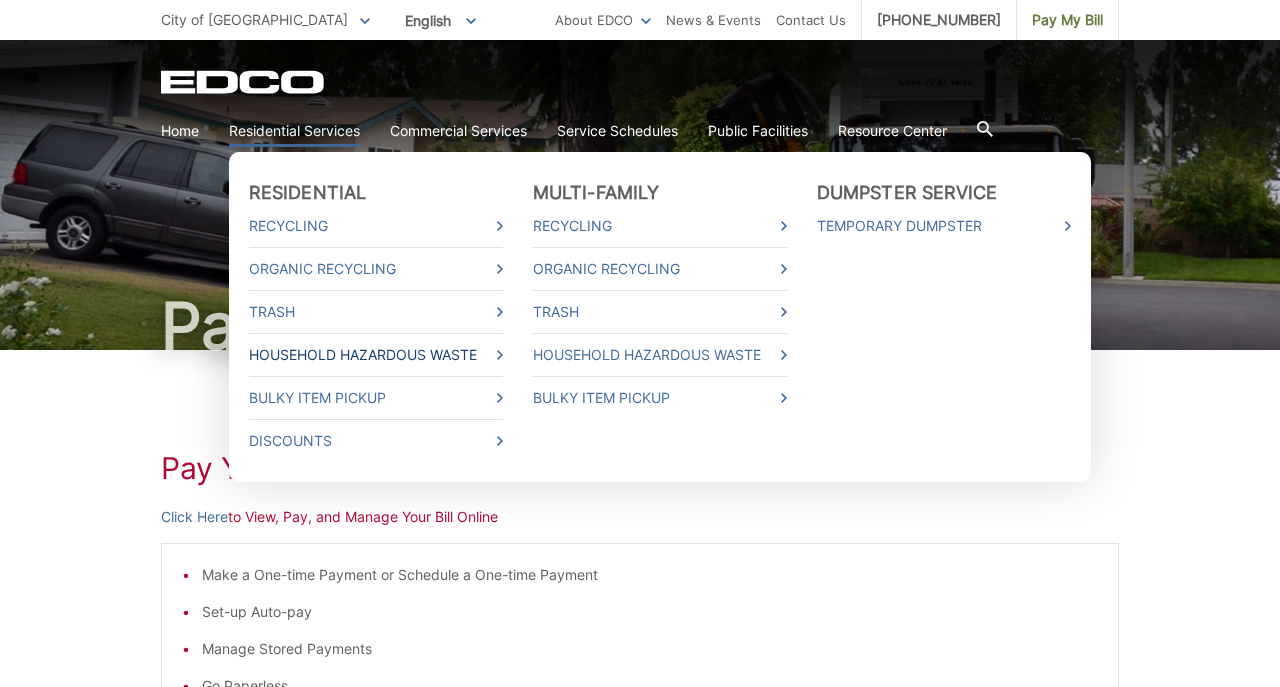 click on "Household Hazardous Waste" at bounding box center (376, 355) 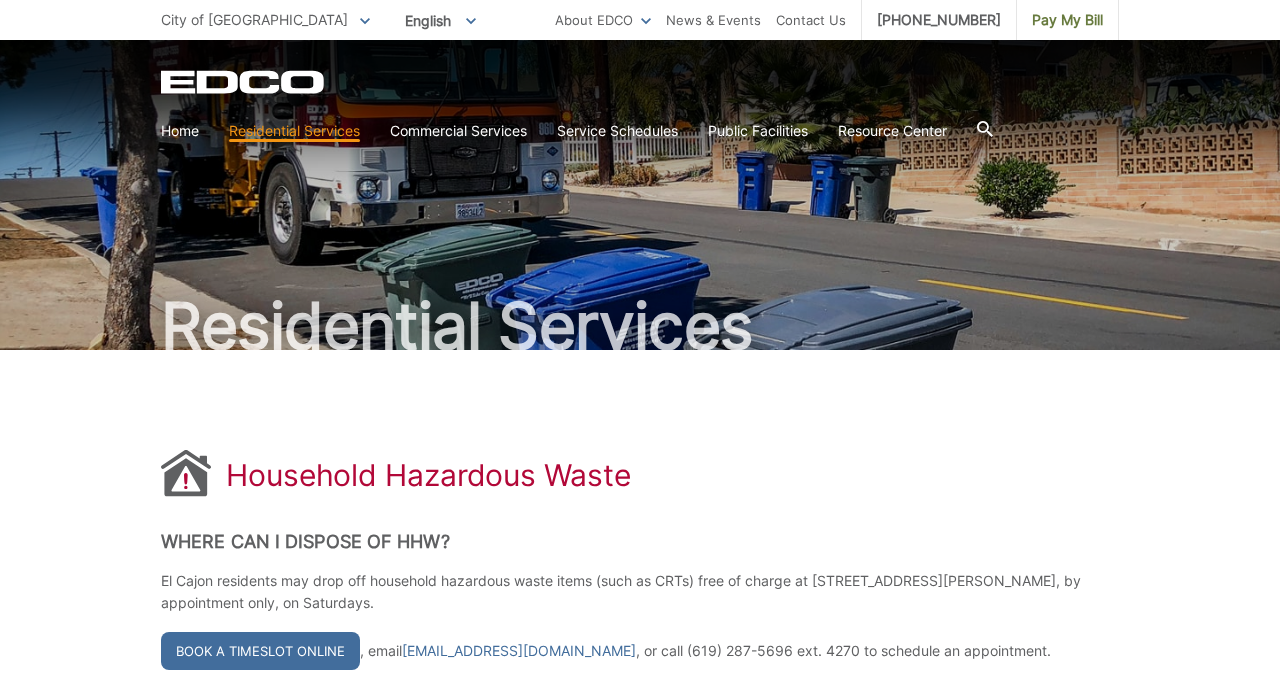 scroll, scrollTop: 0, scrollLeft: 0, axis: both 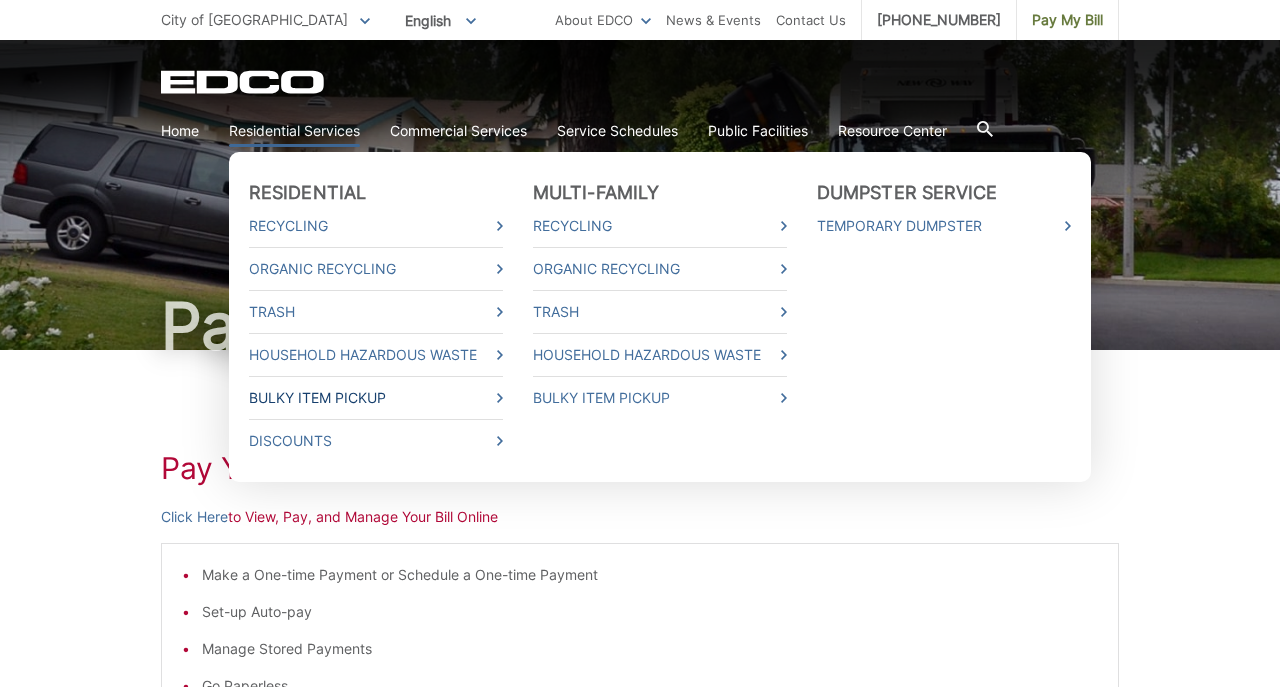click on "Bulky Item Pickup" at bounding box center (376, 398) 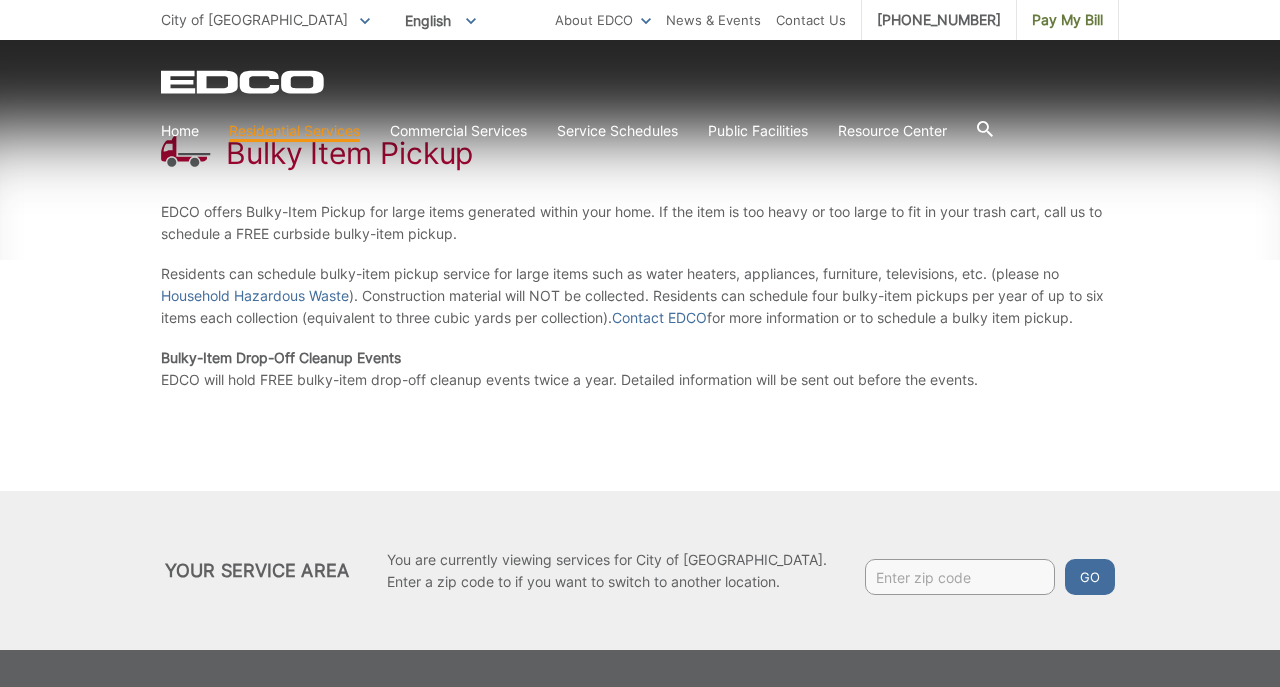 scroll, scrollTop: 323, scrollLeft: 0, axis: vertical 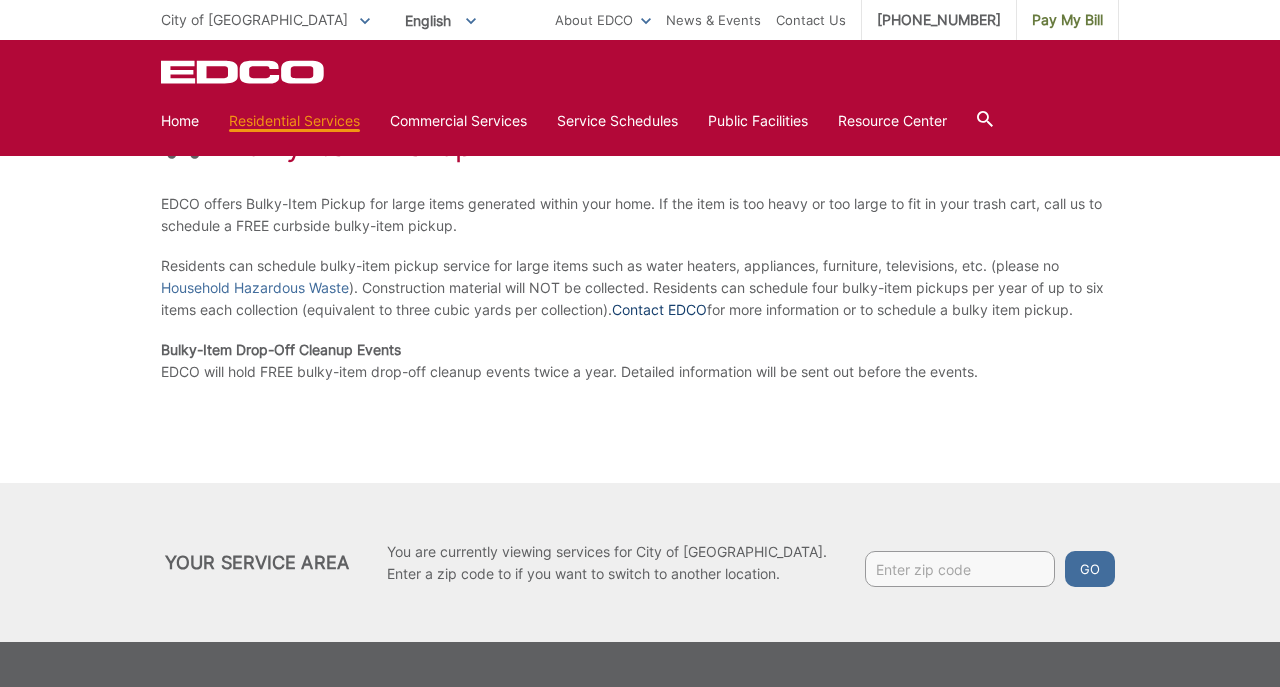click on "Contact EDCO" at bounding box center (659, 310) 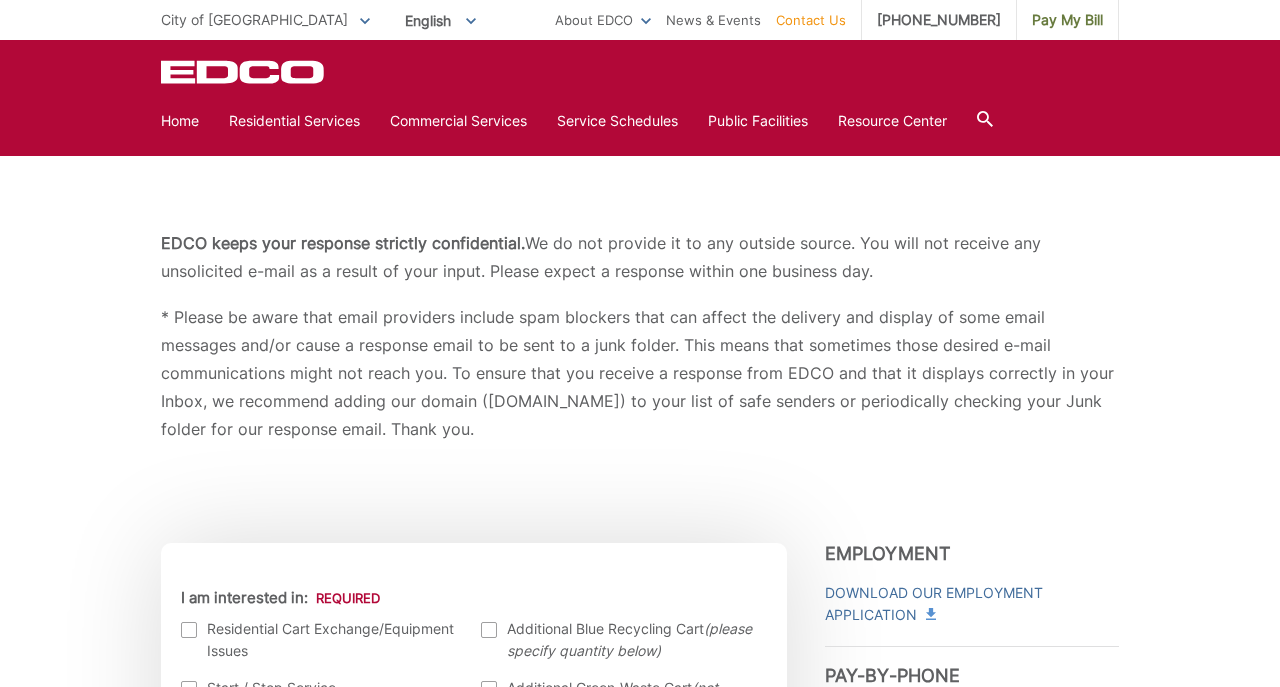 scroll, scrollTop: 0, scrollLeft: 0, axis: both 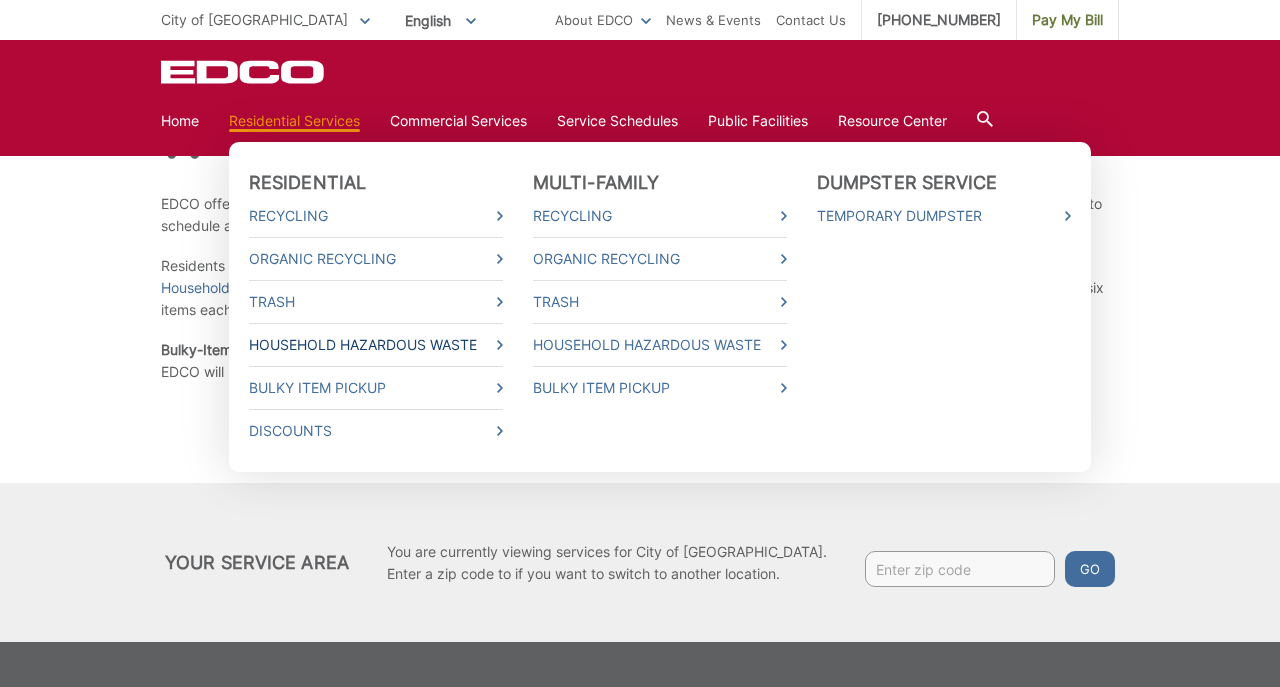 click on "Household Hazardous Waste" at bounding box center (376, 345) 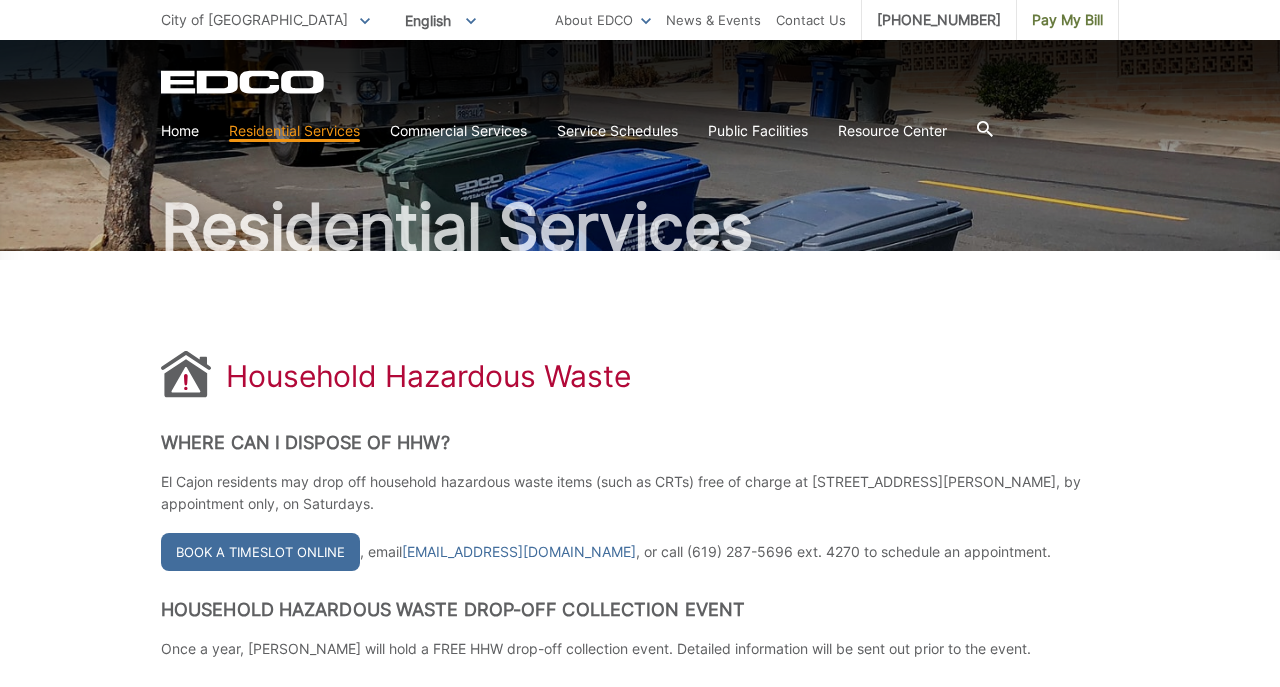 scroll, scrollTop: 0, scrollLeft: 0, axis: both 